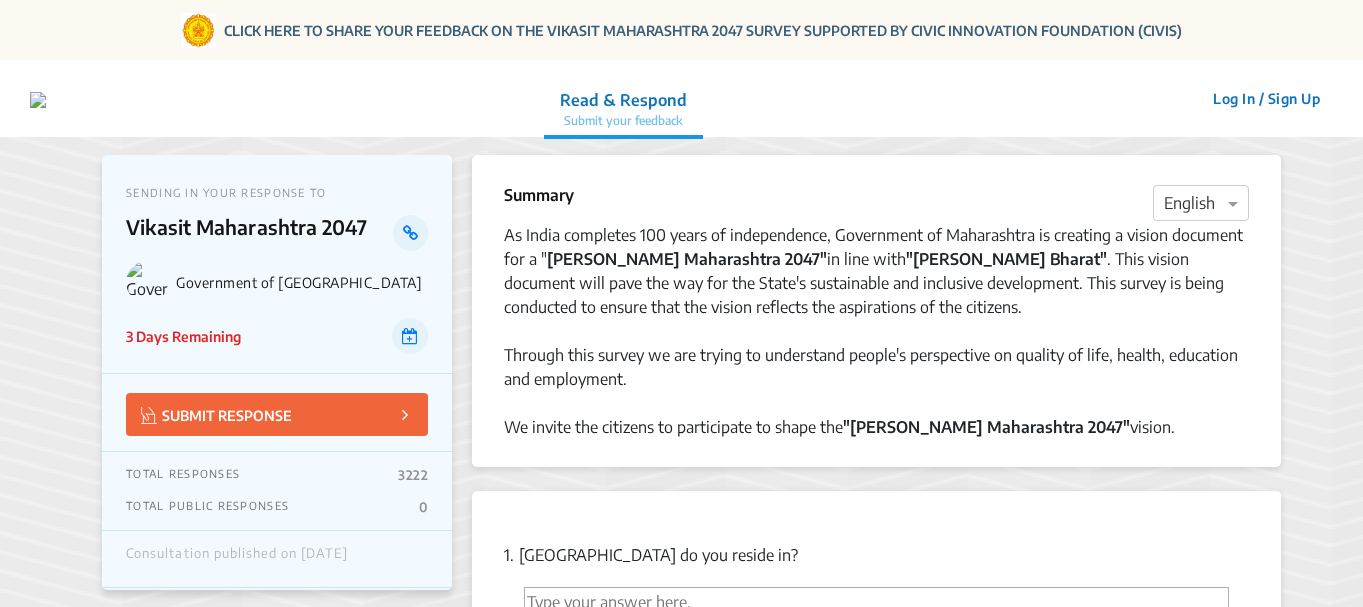 scroll, scrollTop: 0, scrollLeft: 0, axis: both 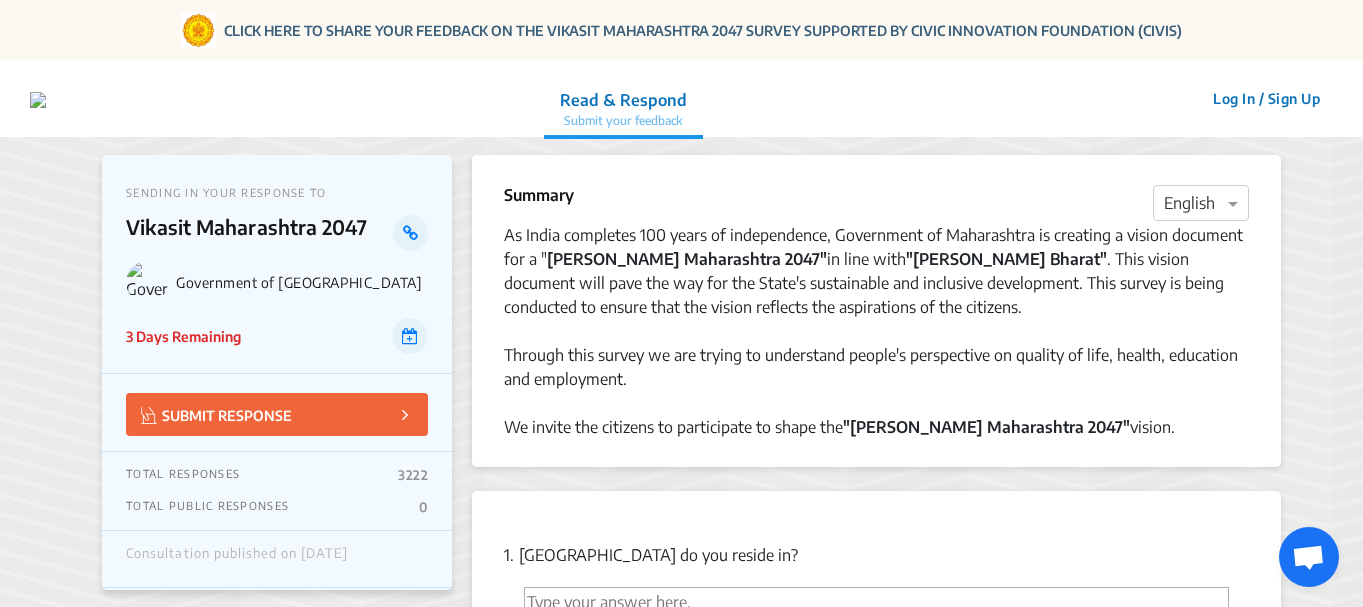 click on "SUBMIT RESPONSE" 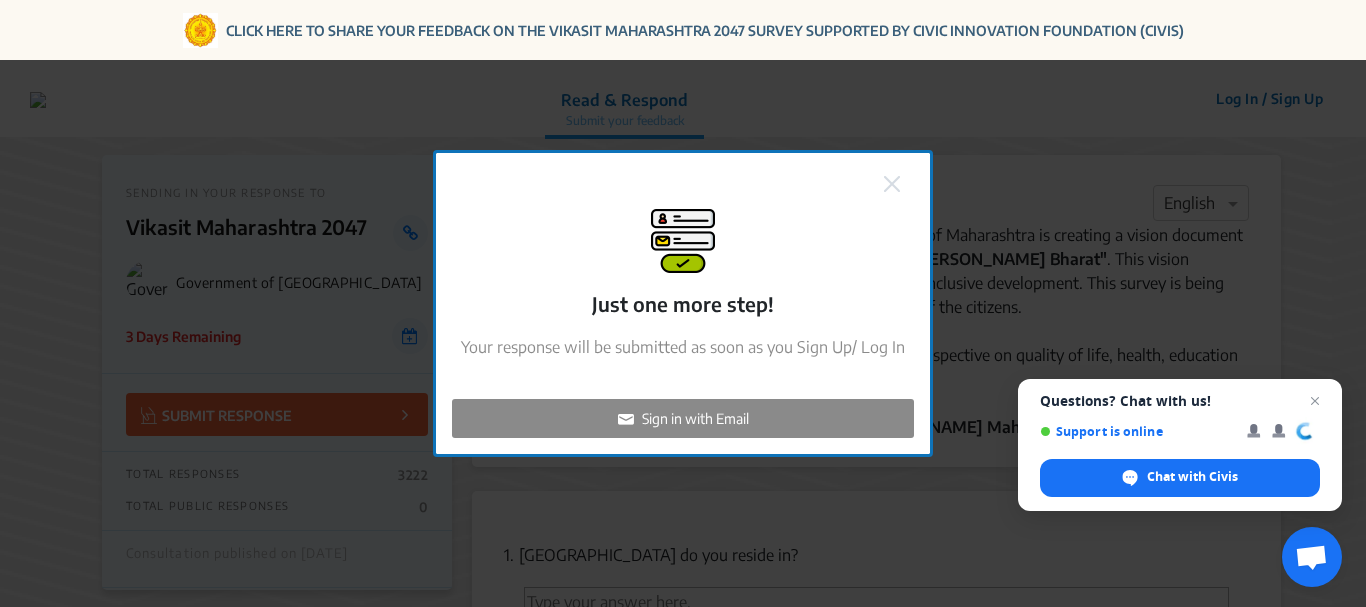 click on "Sign in with Email" 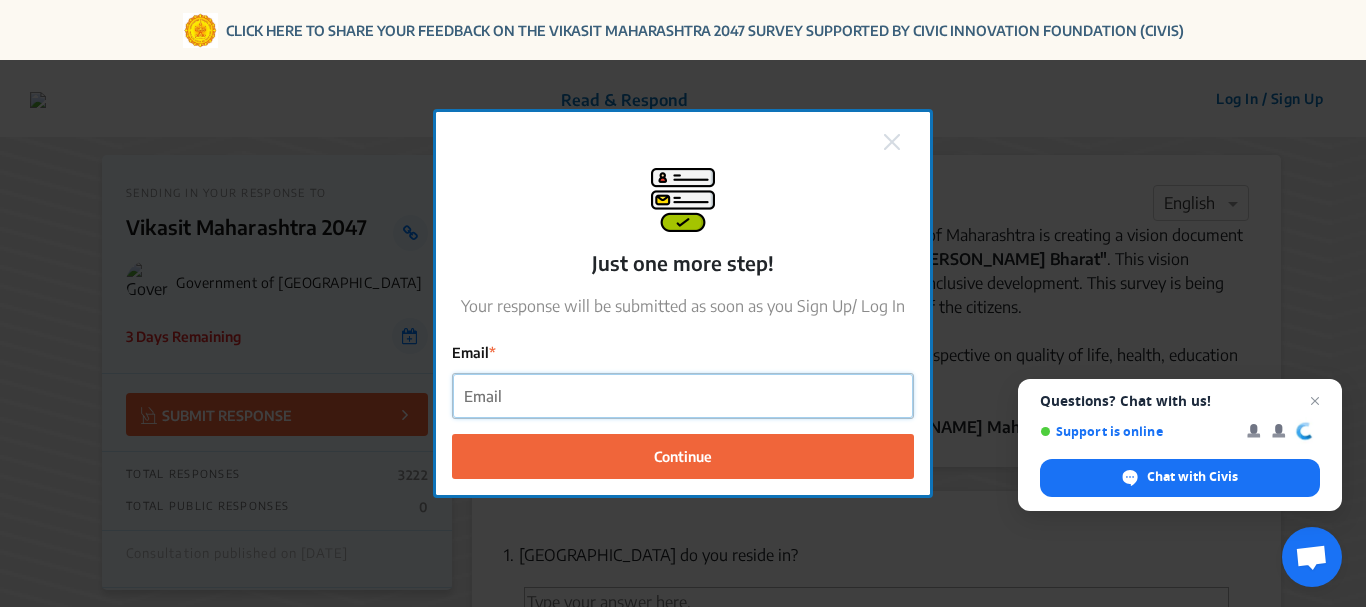click on "Email" at bounding box center [683, 396] 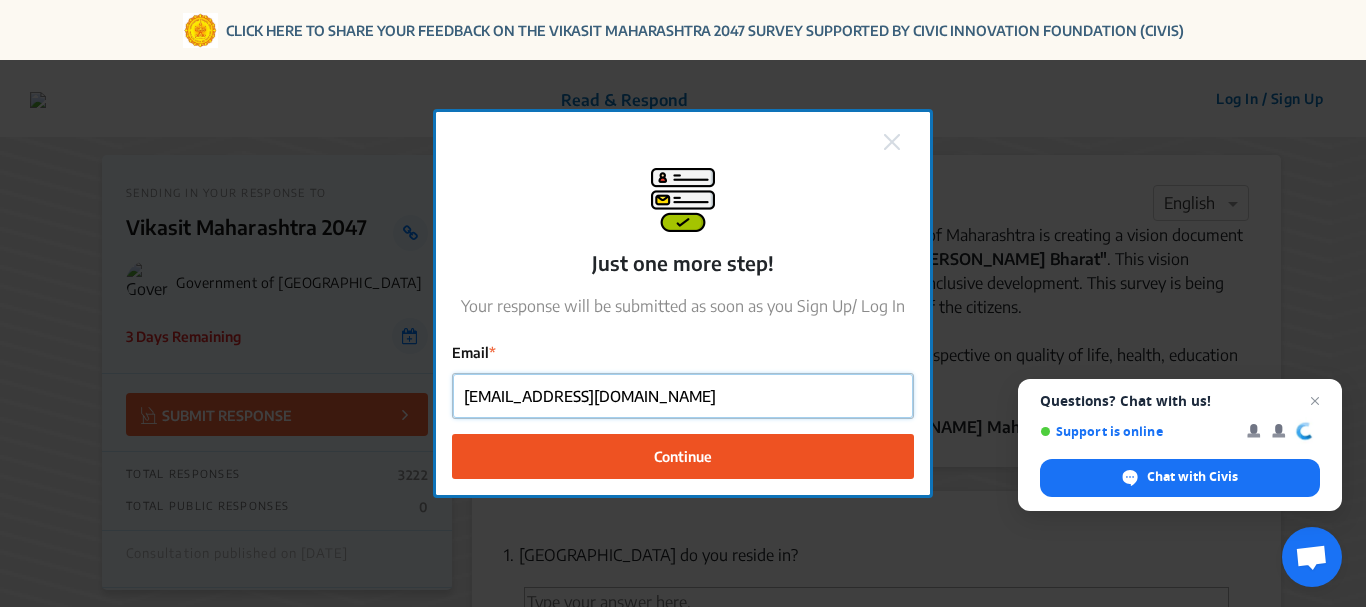 type on "[EMAIL_ADDRESS][DOMAIN_NAME]" 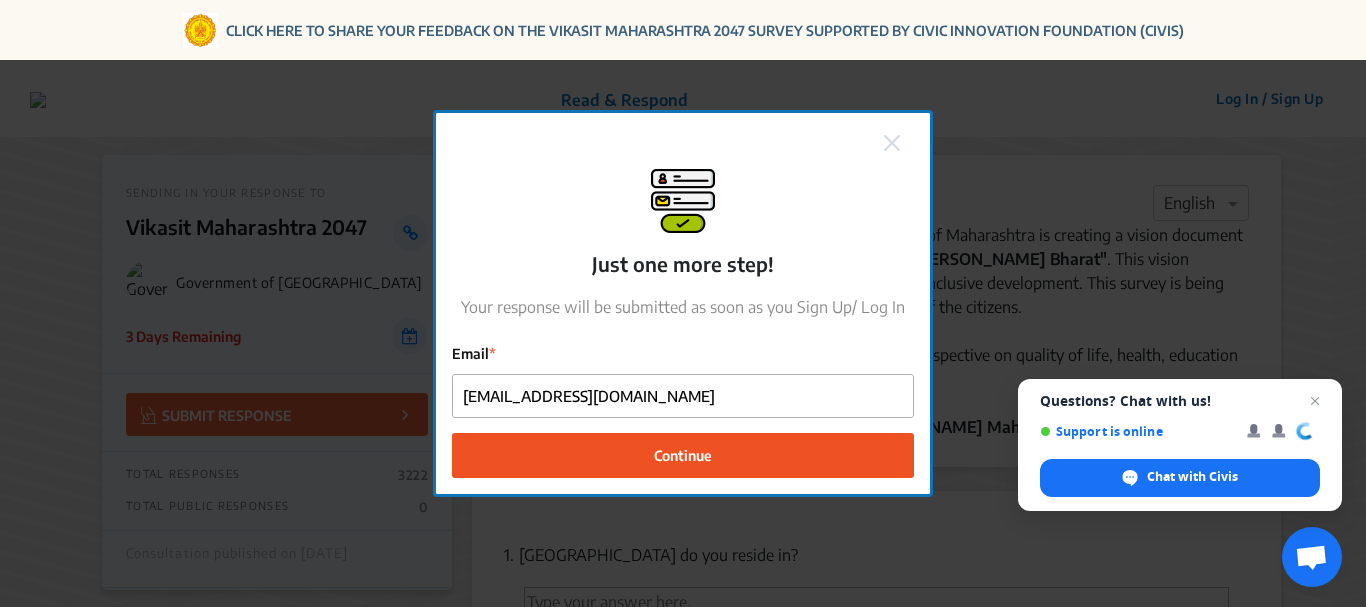click on "Continue" 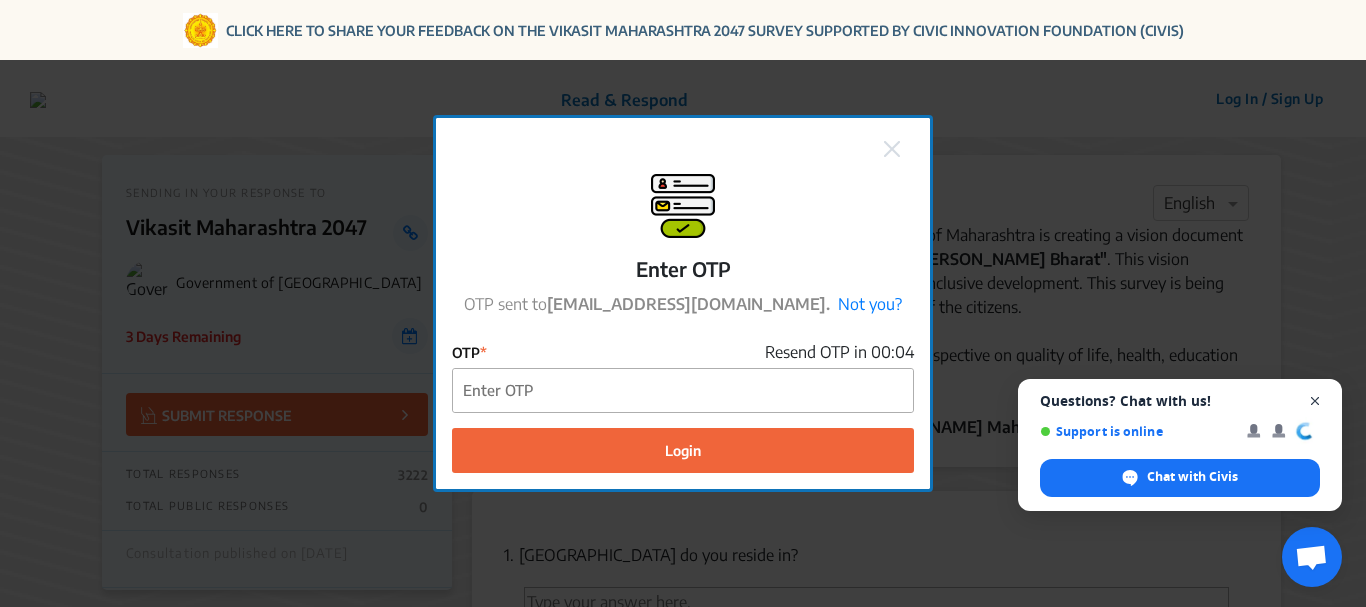 click at bounding box center [1315, 401] 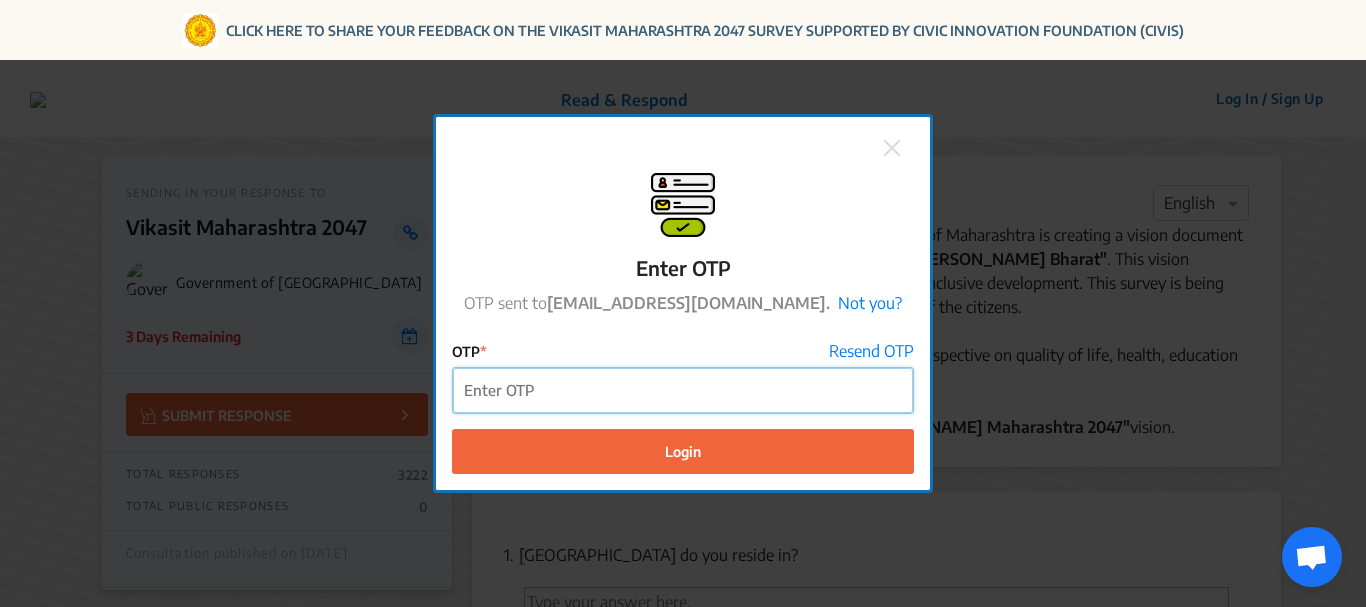 click on "OTP" at bounding box center (683, 390) 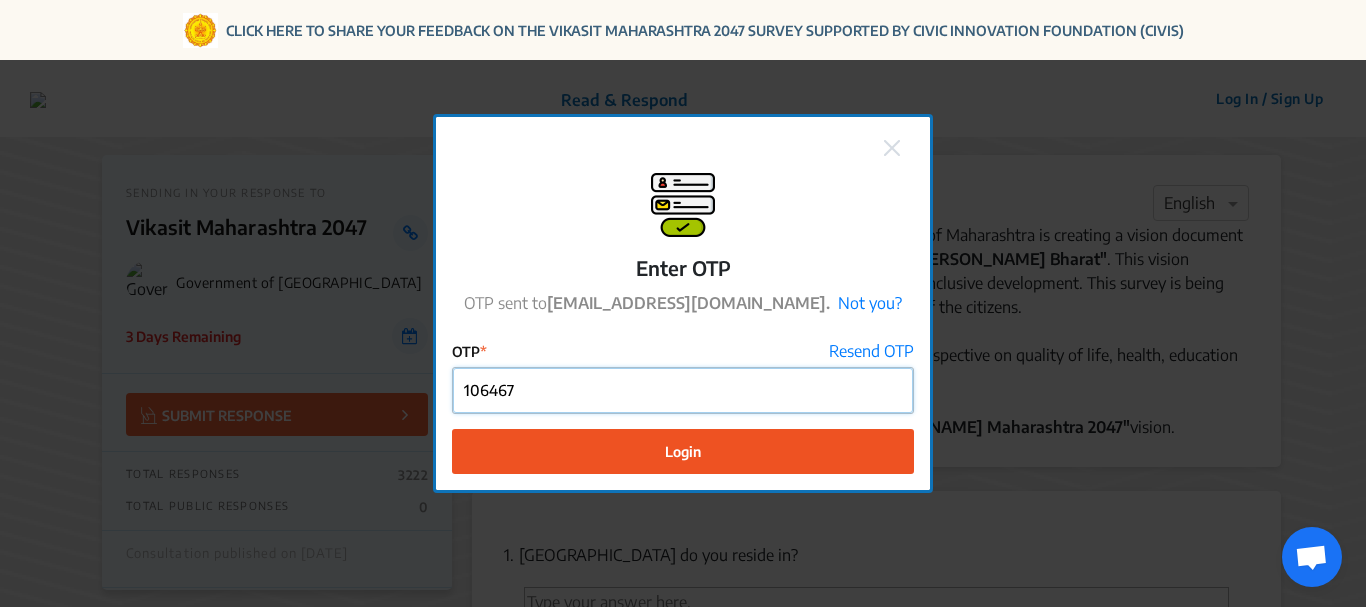 type on "106467" 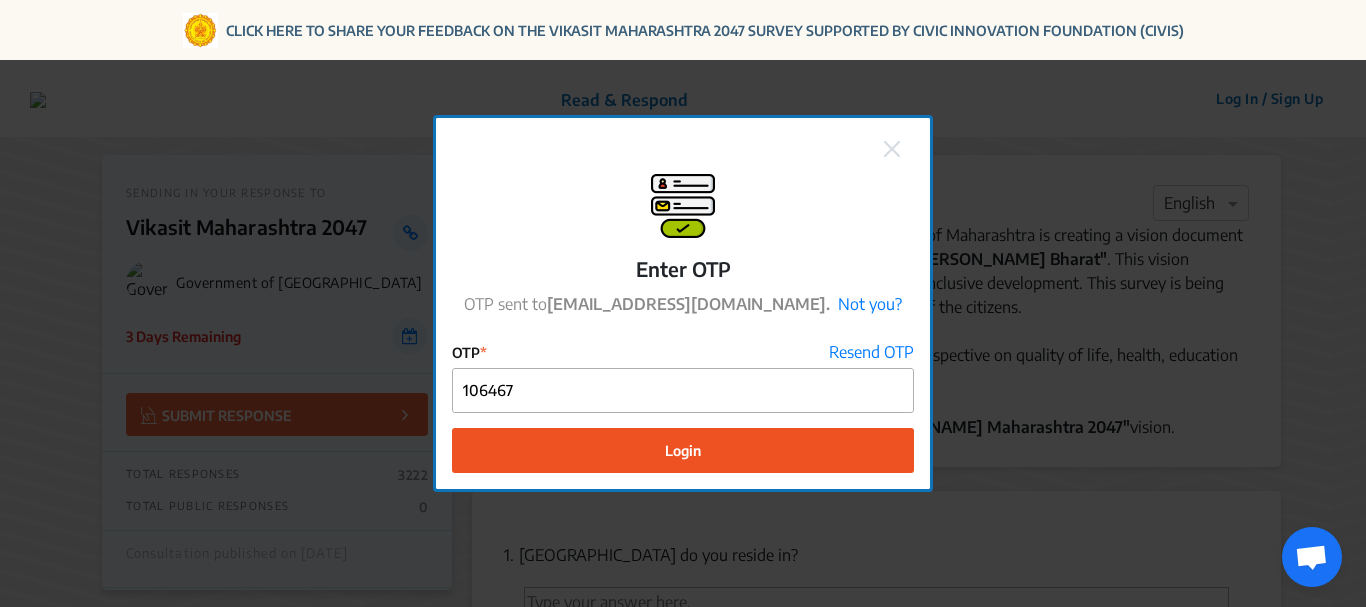 click on "Login" 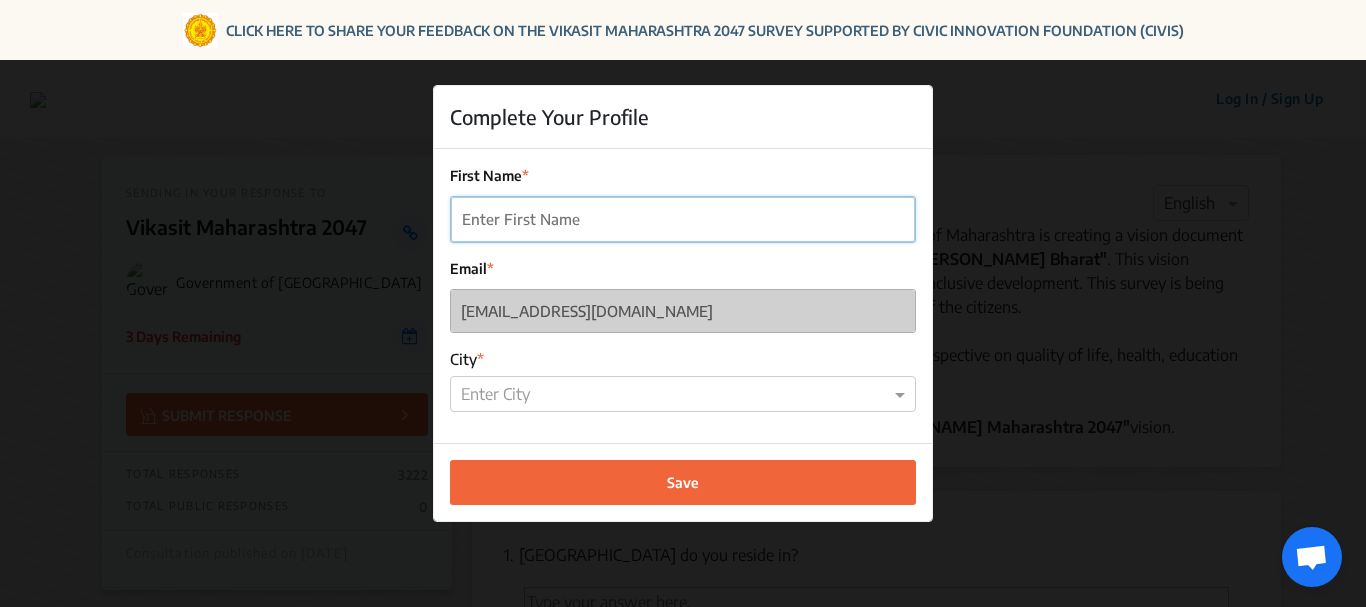 click on "First Name" at bounding box center [683, 219] 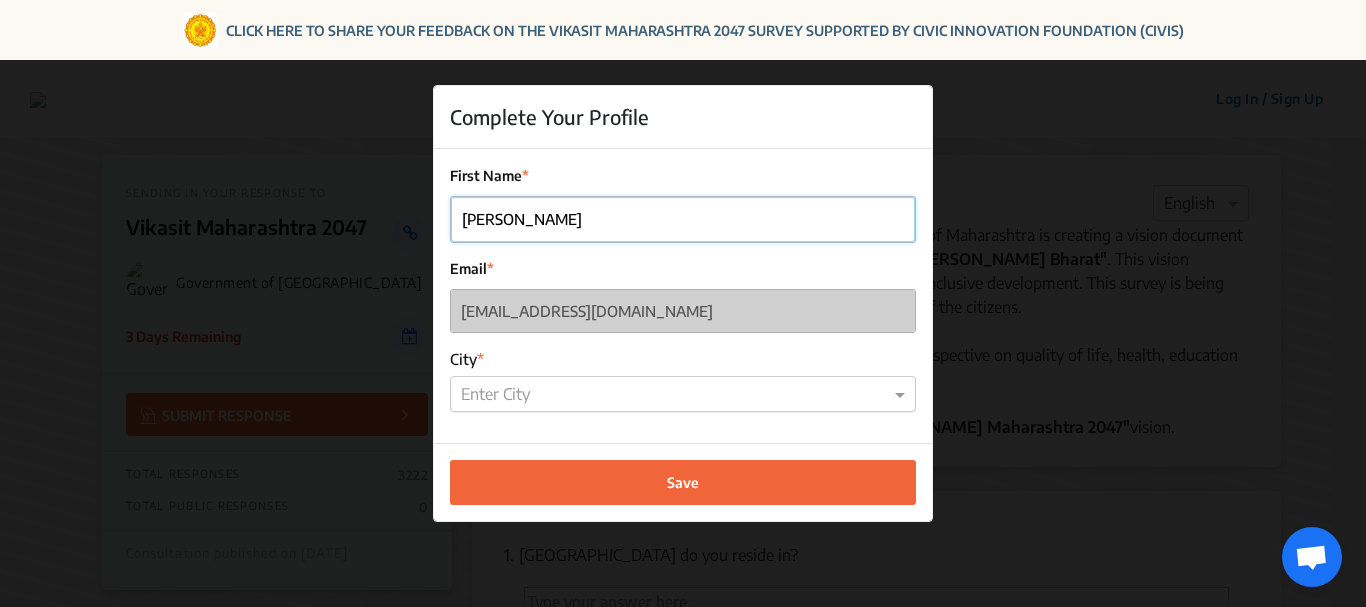 type on "[PERSON_NAME]" 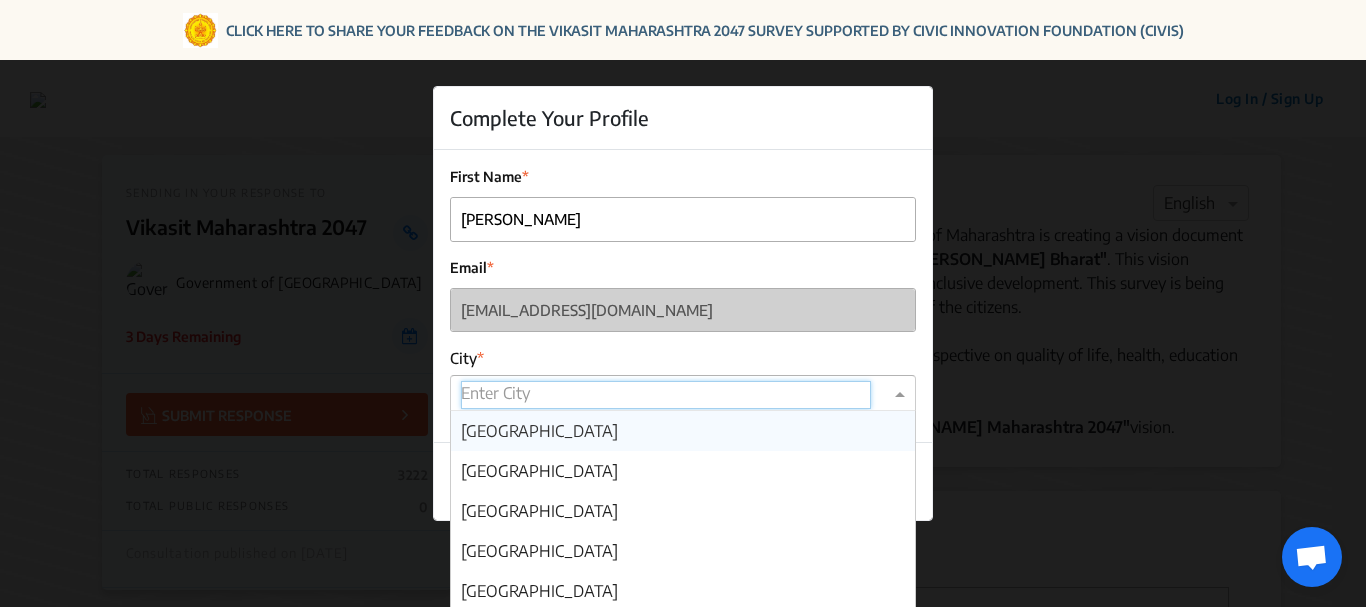click at bounding box center (666, 395) 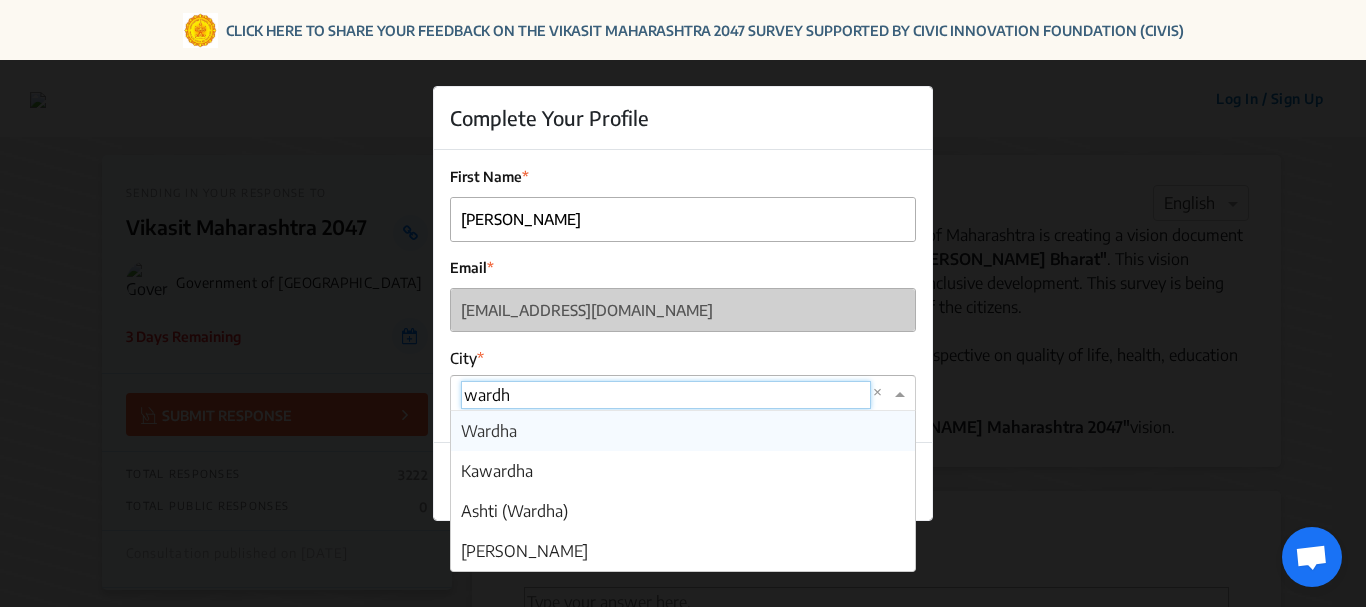 type on "wardha" 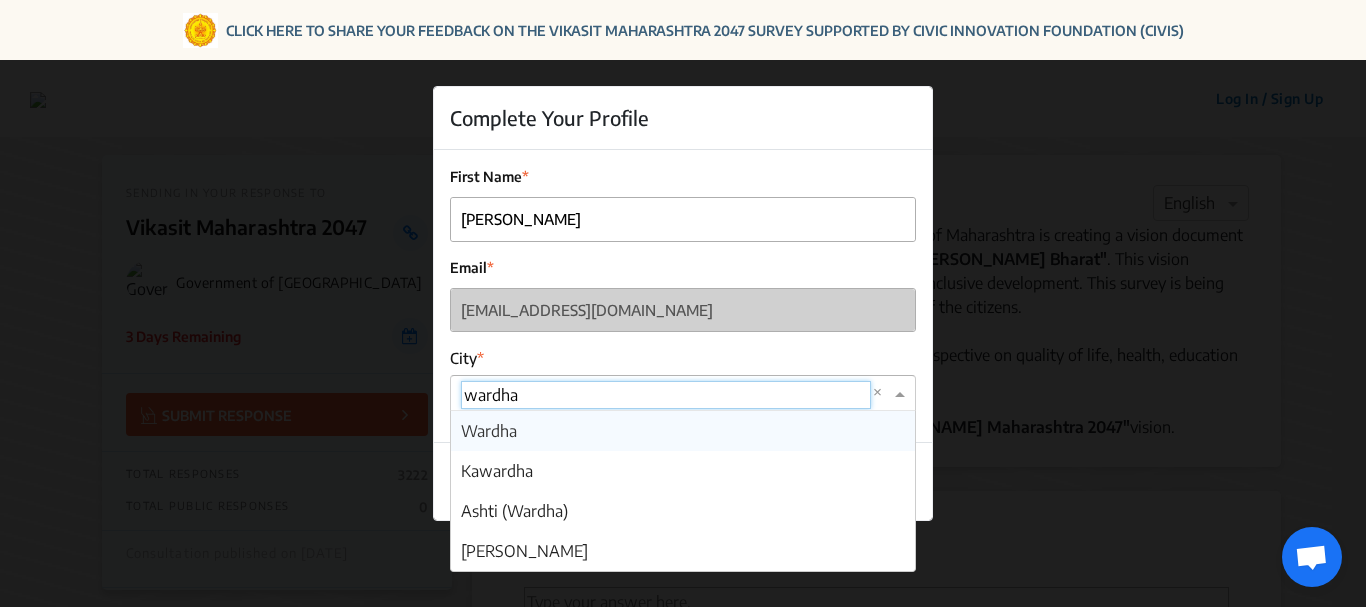 click on "Wardha" at bounding box center (683, 431) 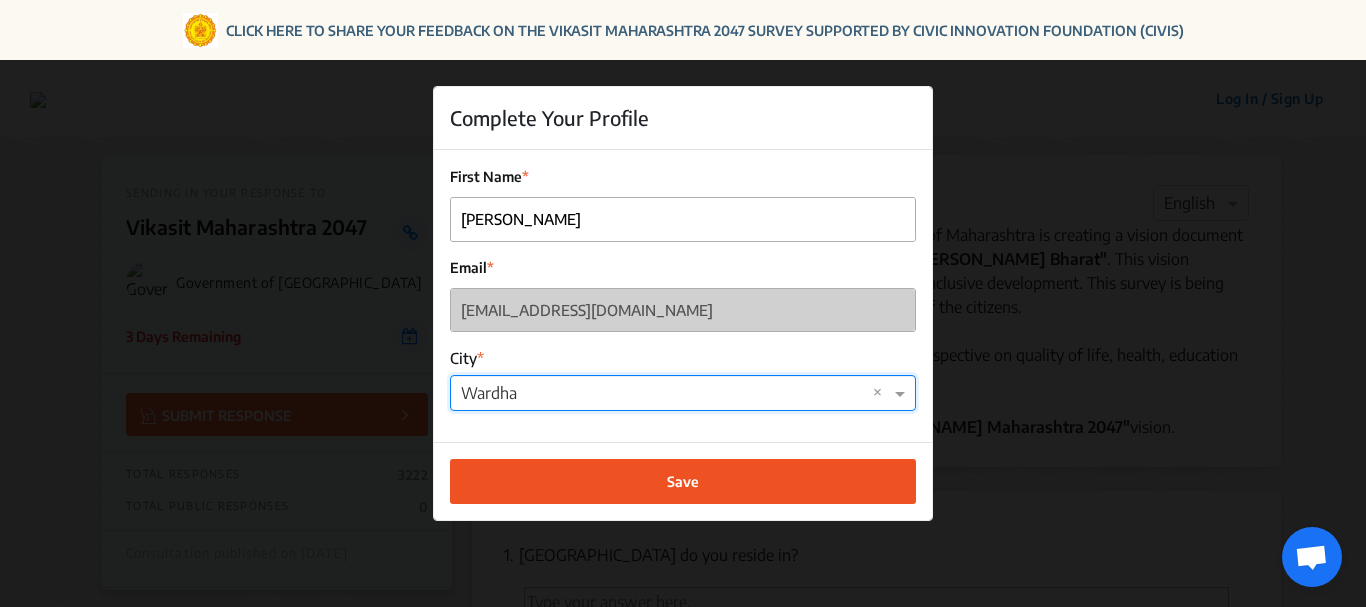 click on "Save" 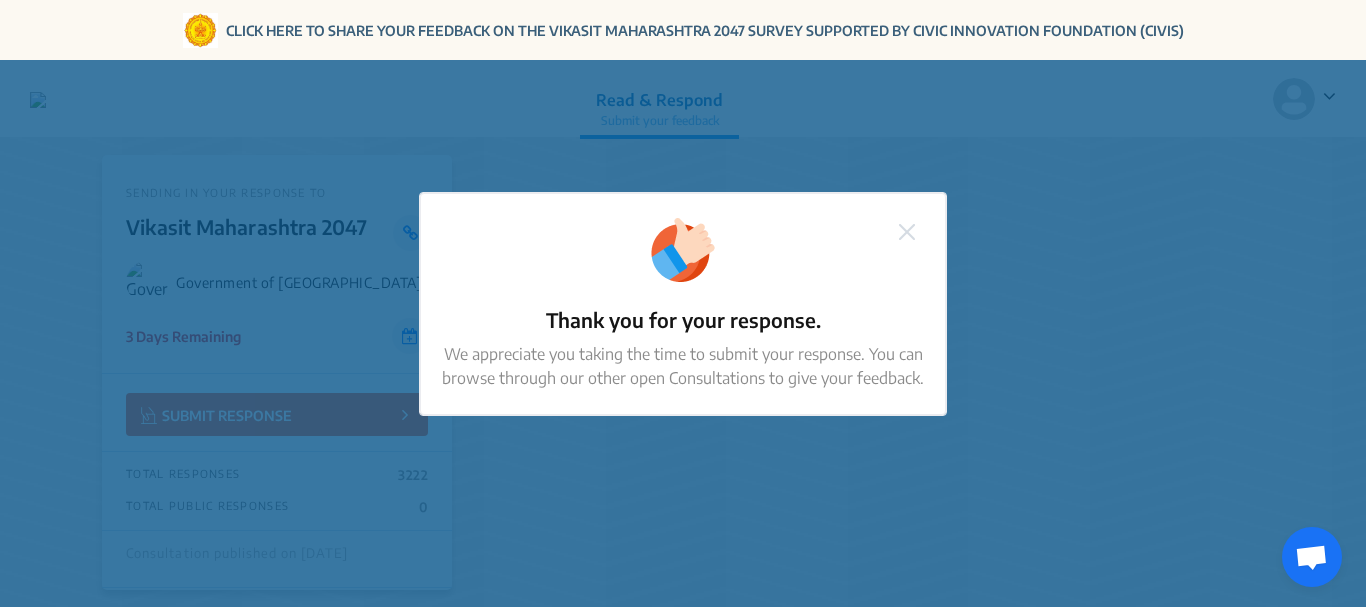 click on "Thank you for your response.   We appreciate you taking the time to submit your response. You can browse through our other open Consultations to give your feedback." 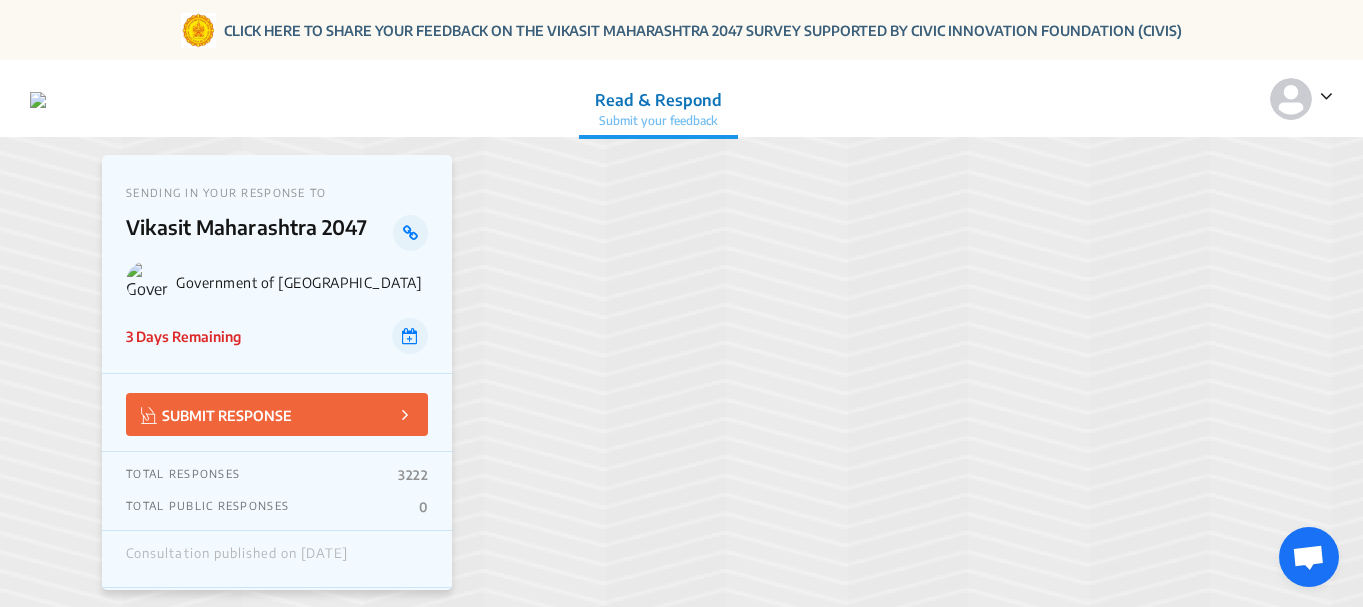 click on "SENDING IN YOUR RESPONSE TO [PERSON_NAME] [GEOGRAPHIC_DATA] 2047 Government of [GEOGRAPHIC_DATA] 3 Days Remaining" 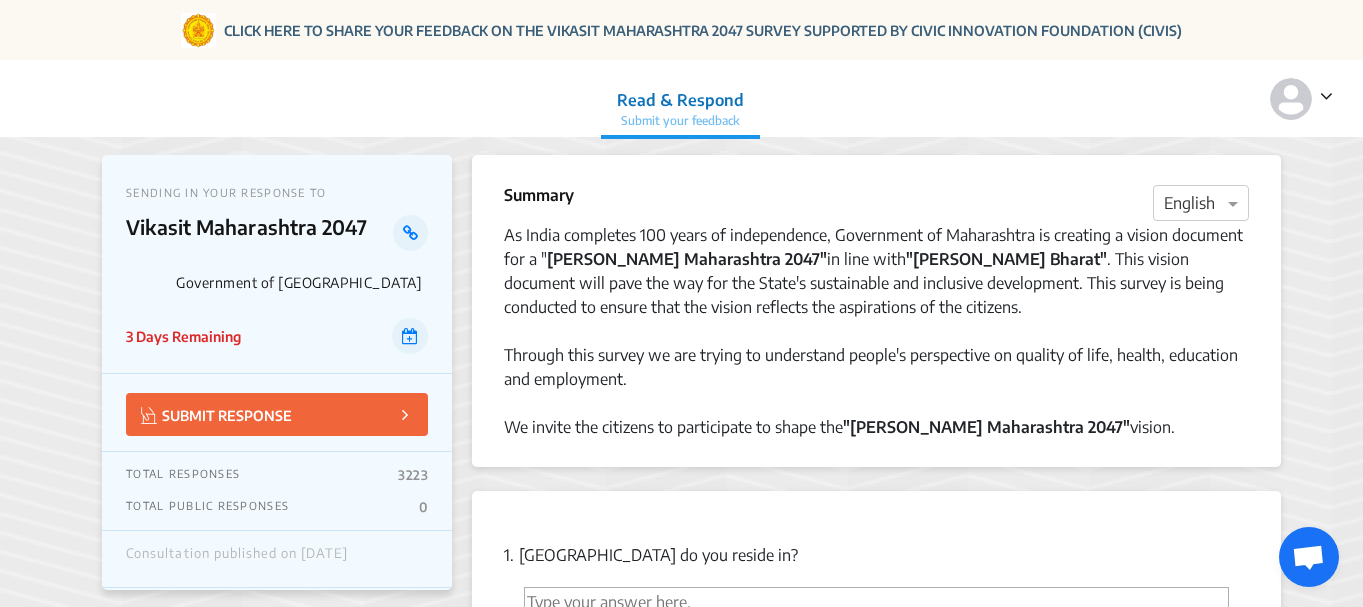 drag, startPoint x: 1362, startPoint y: 65, endPoint x: 1359, endPoint y: 102, distance: 37.12142 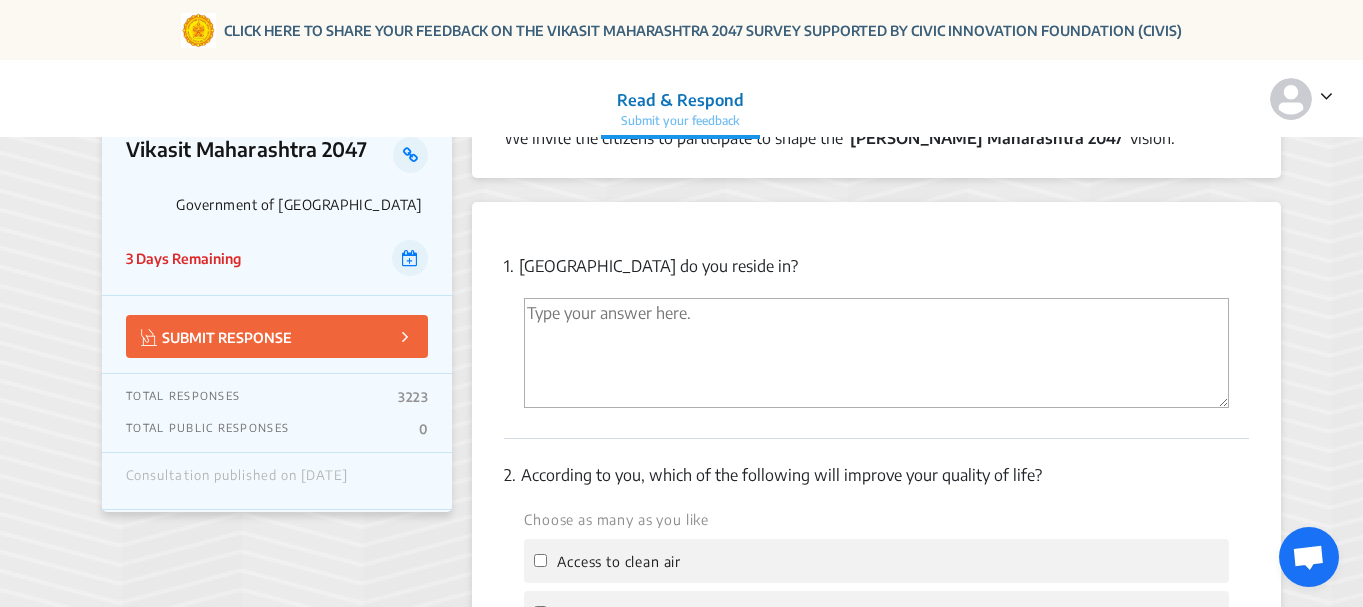 scroll, scrollTop: 309, scrollLeft: 0, axis: vertical 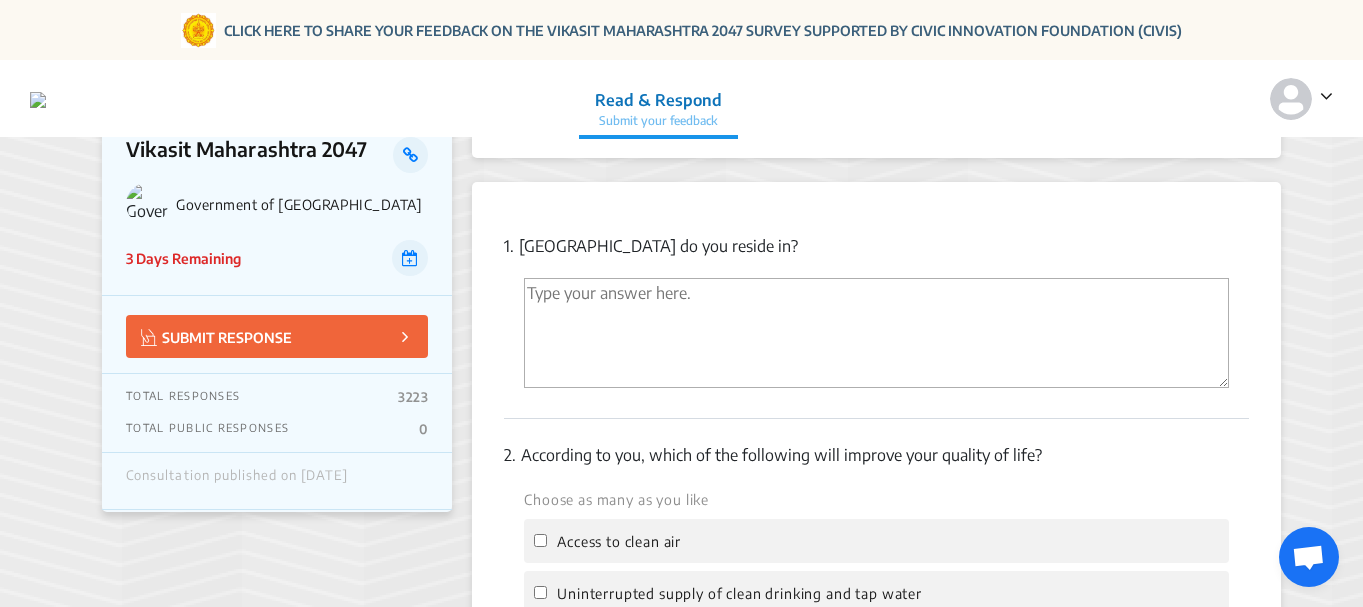 click at bounding box center [876, 333] 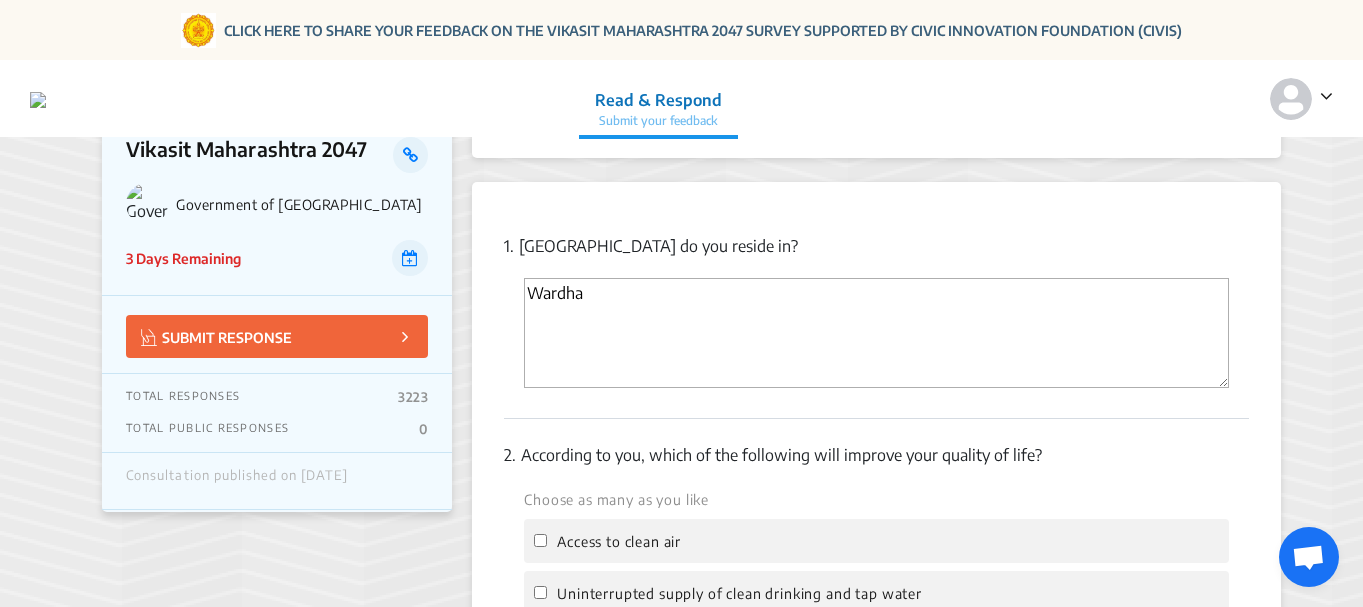 type on "Wardha" 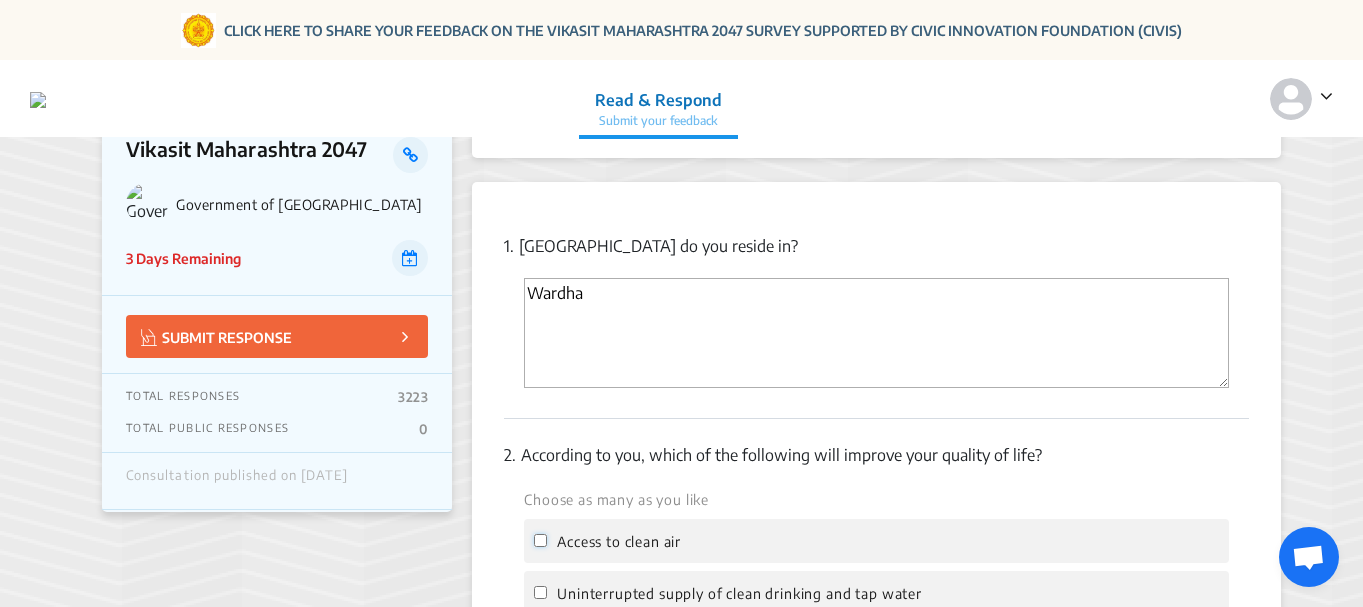 click on "Access to clean air" 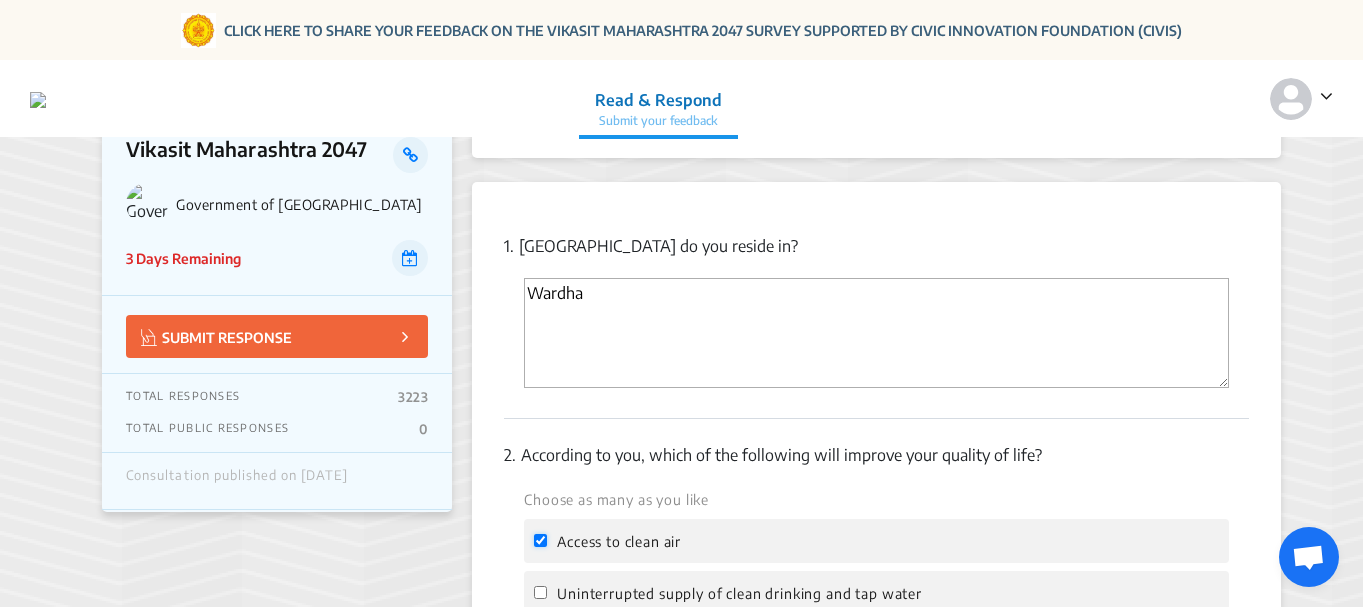 checkbox on "true" 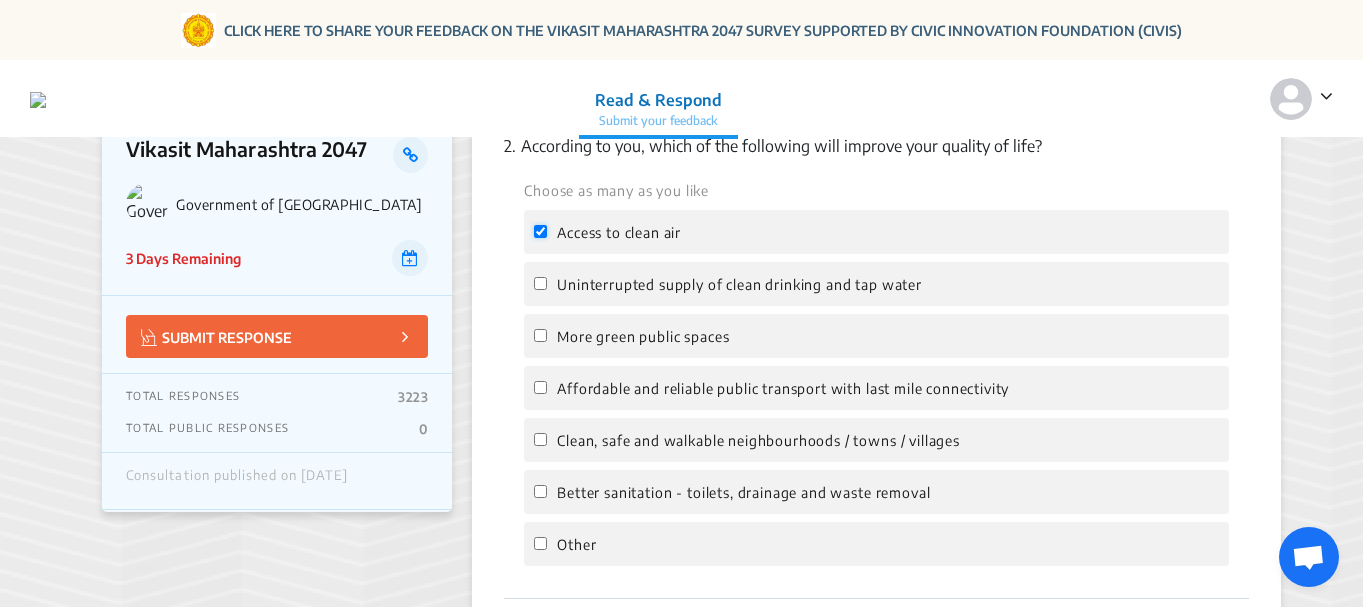 scroll, scrollTop: 701, scrollLeft: 0, axis: vertical 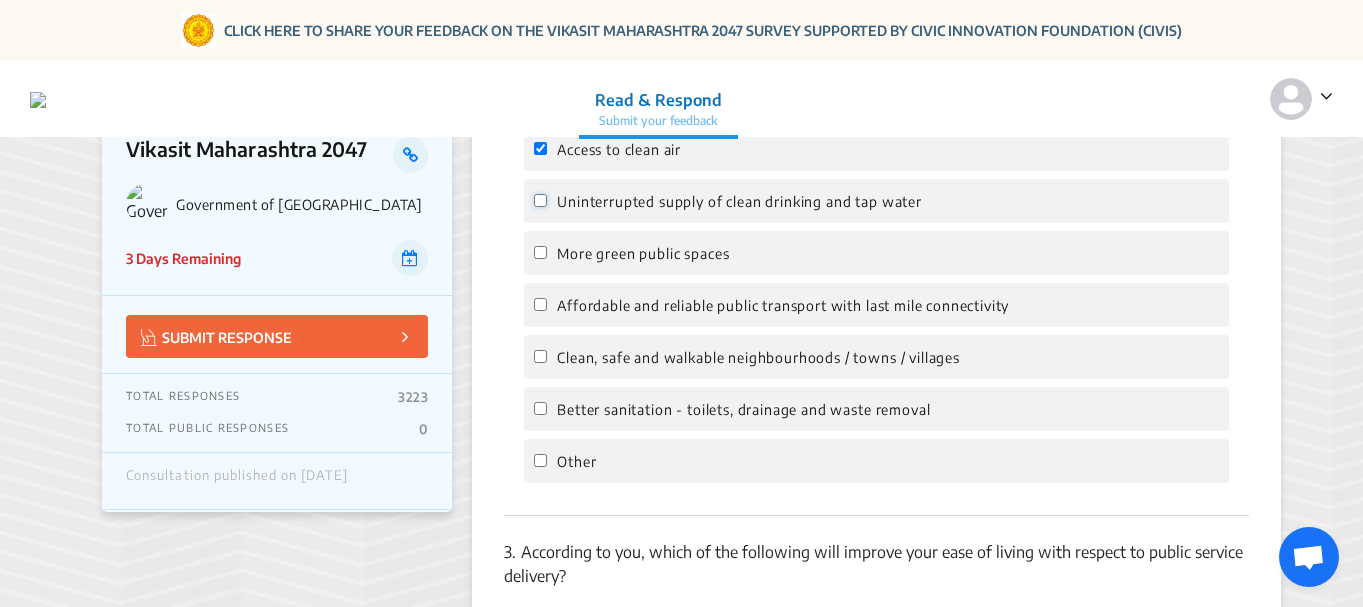 click on "Uninterrupted supply of clean drinking and tap water" 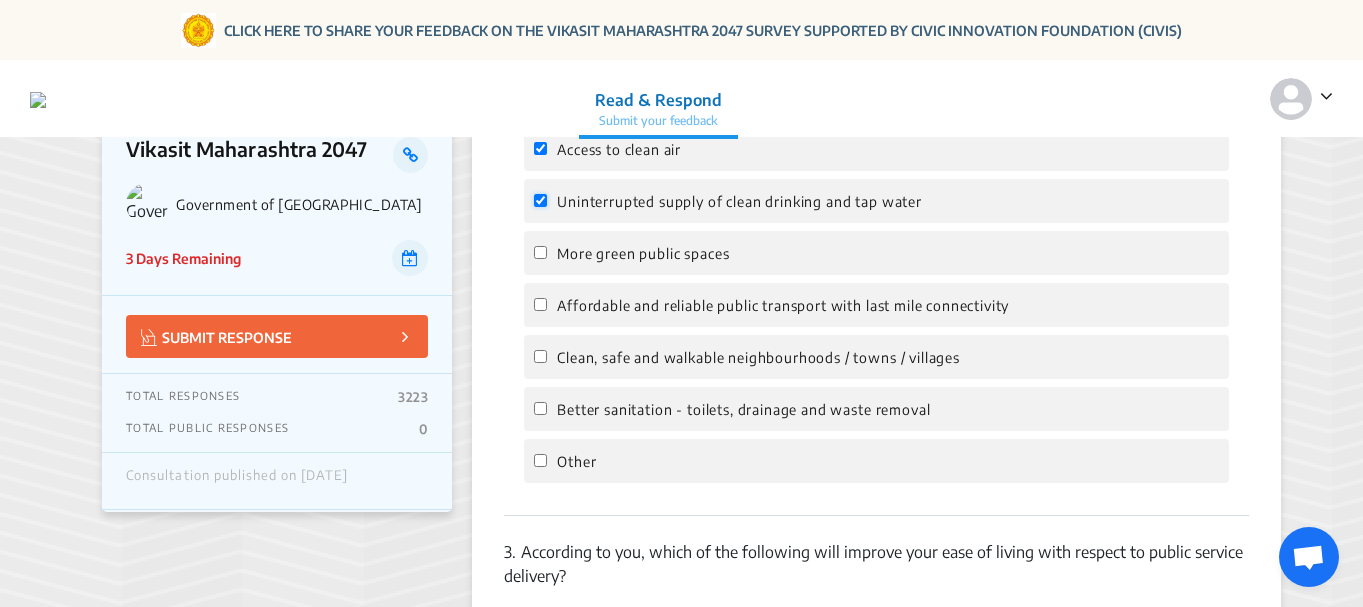 checkbox on "true" 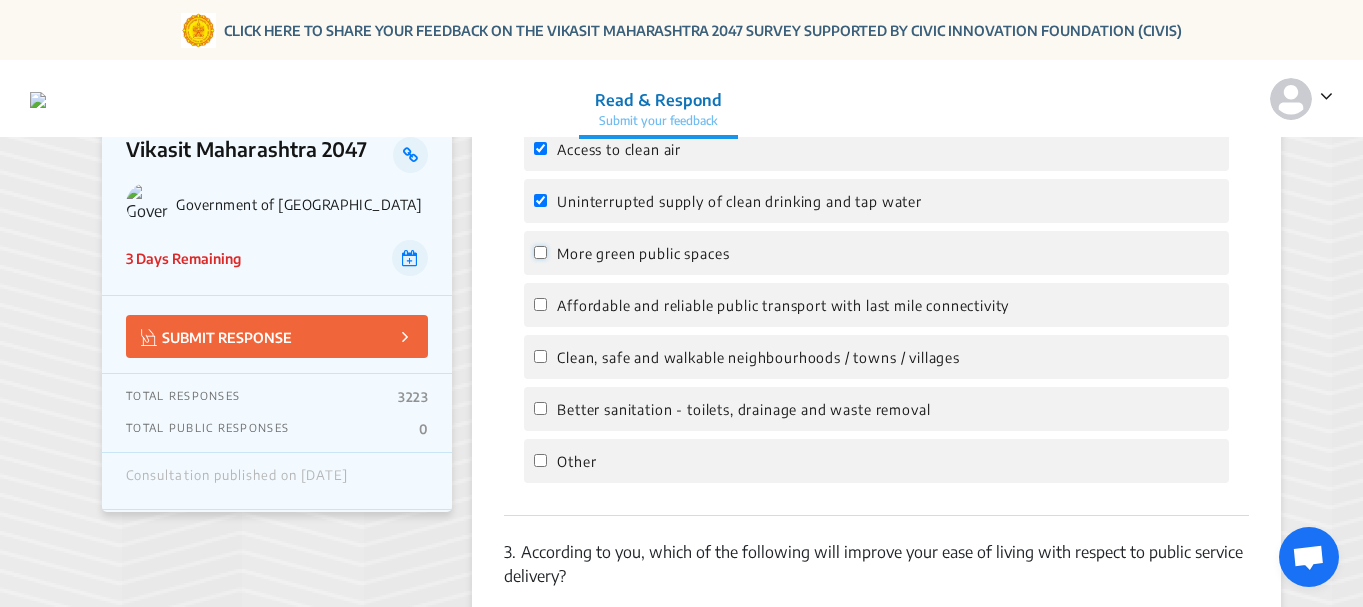 click on "More green public spaces" 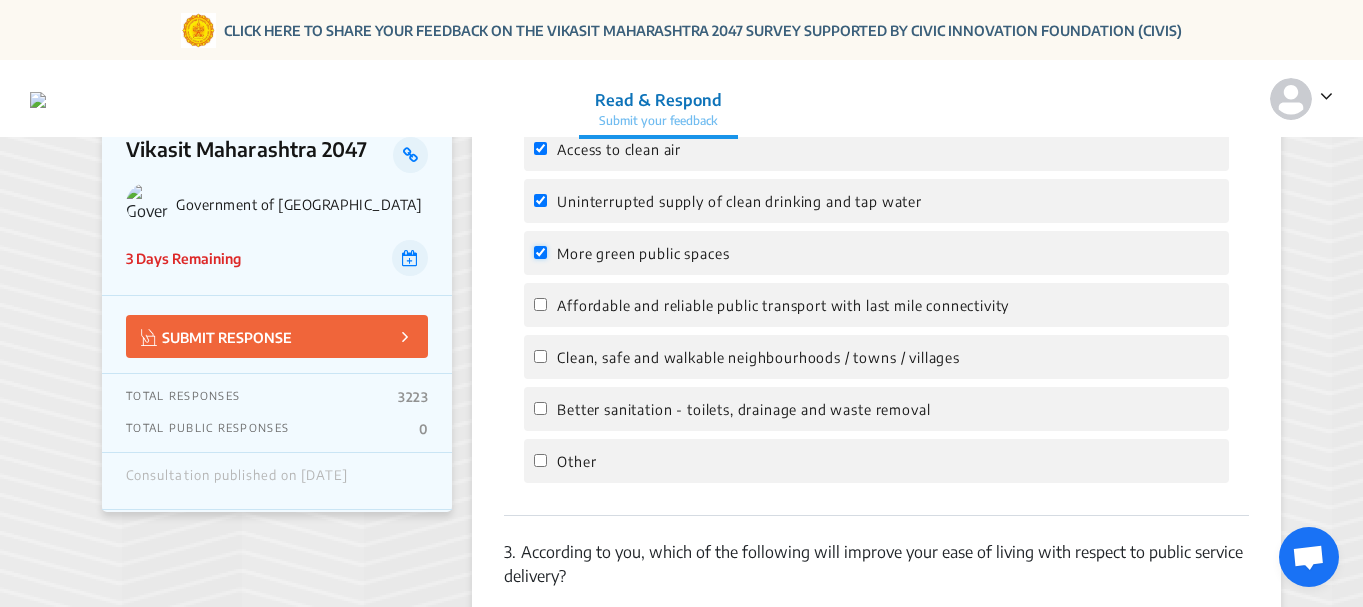 checkbox on "true" 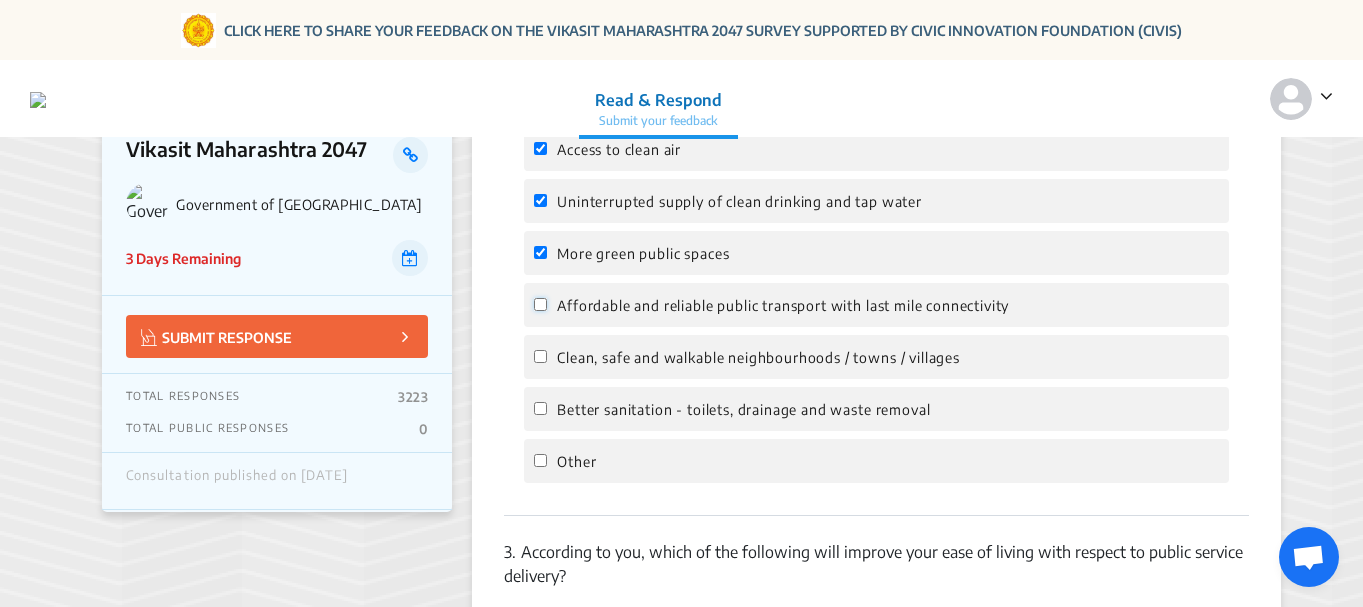 click on "Affordable and reliable public transport with last mile connectivity" 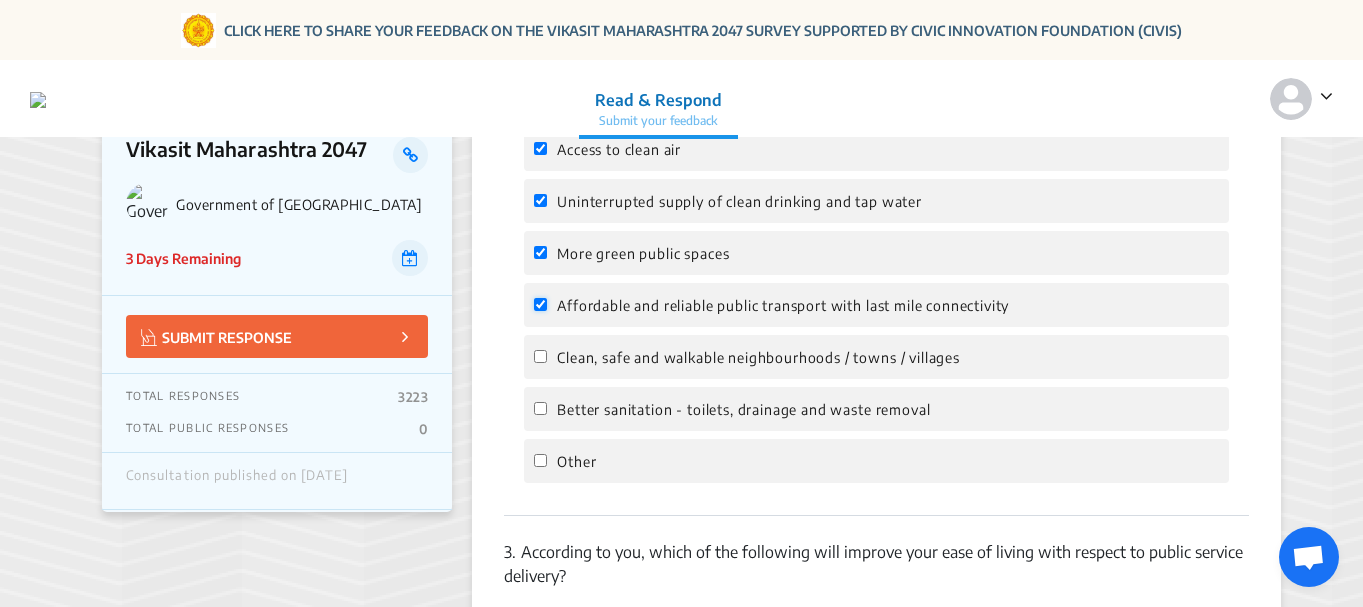 checkbox on "true" 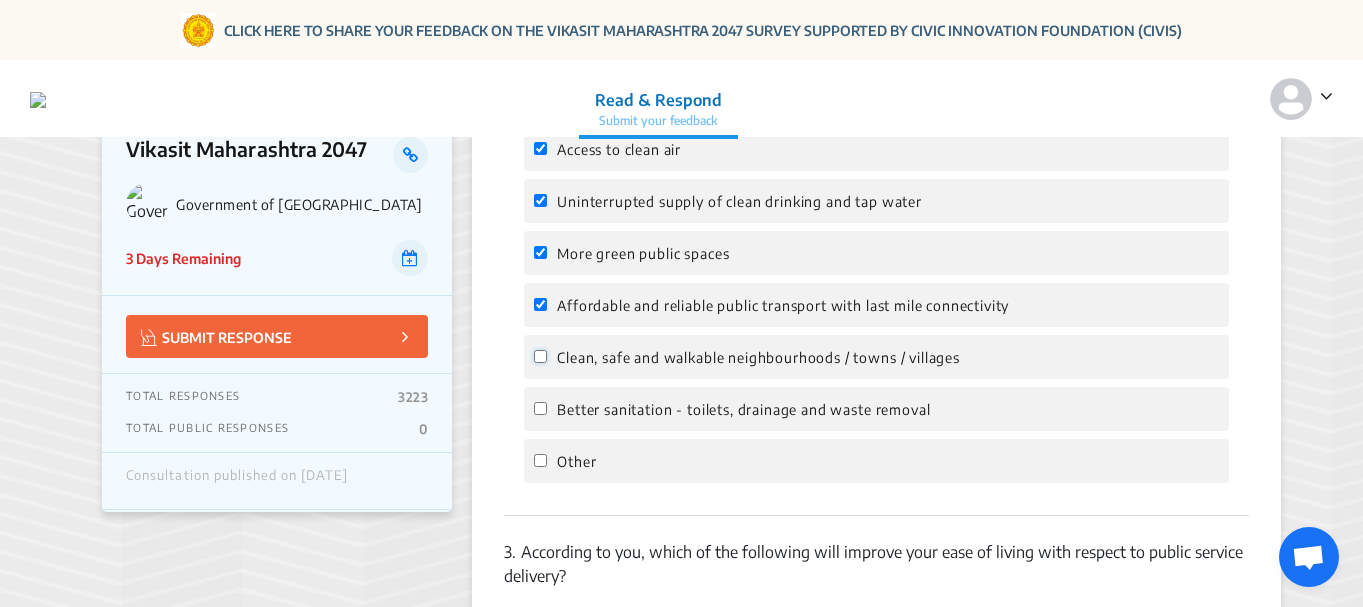 click on "Clean, safe and walkable neighbourhoods / towns / villages" 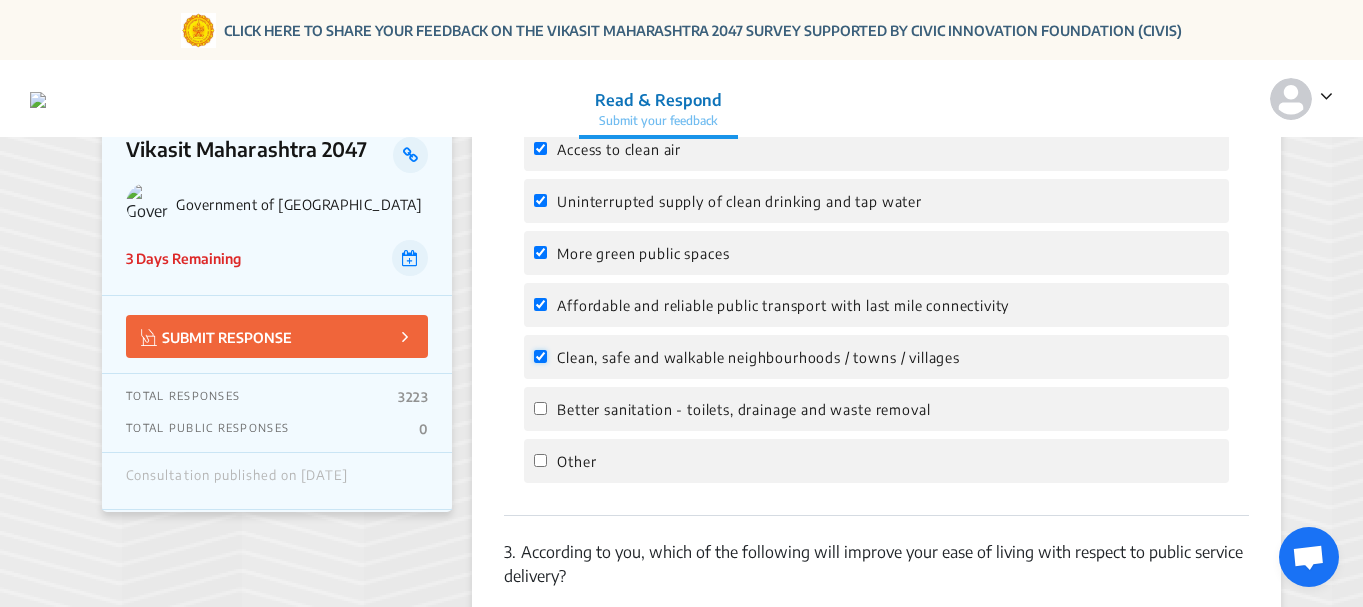 checkbox on "true" 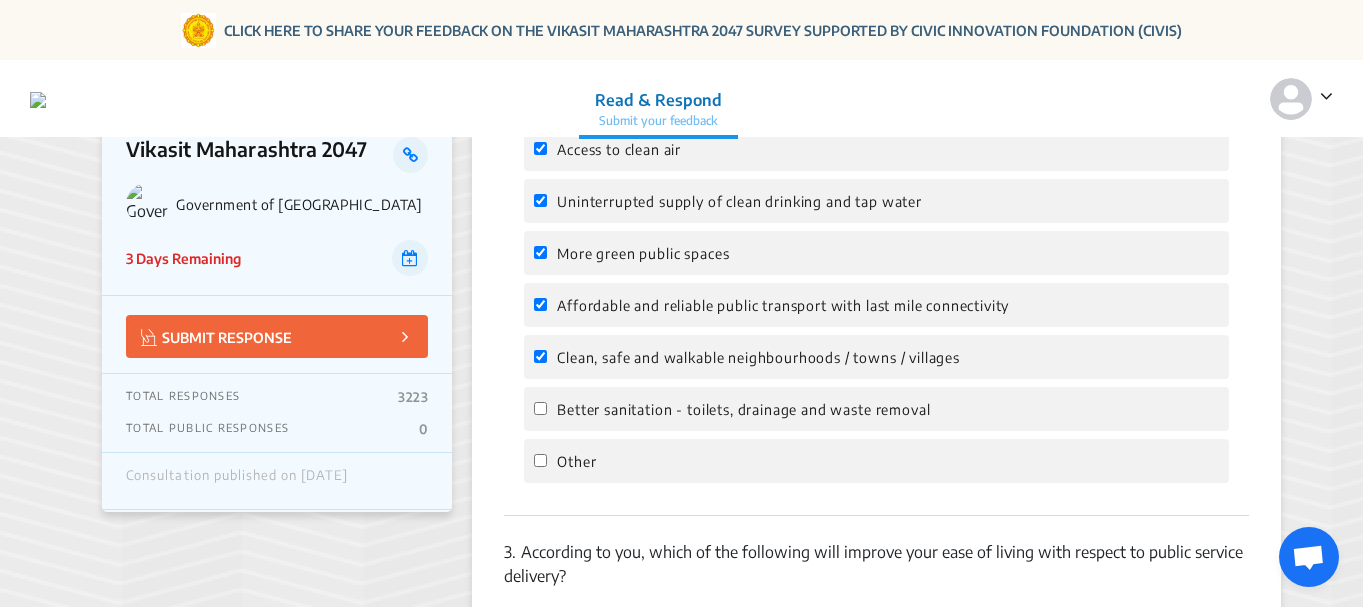click on "Better sanitation - toilets, drainage and waste removal" 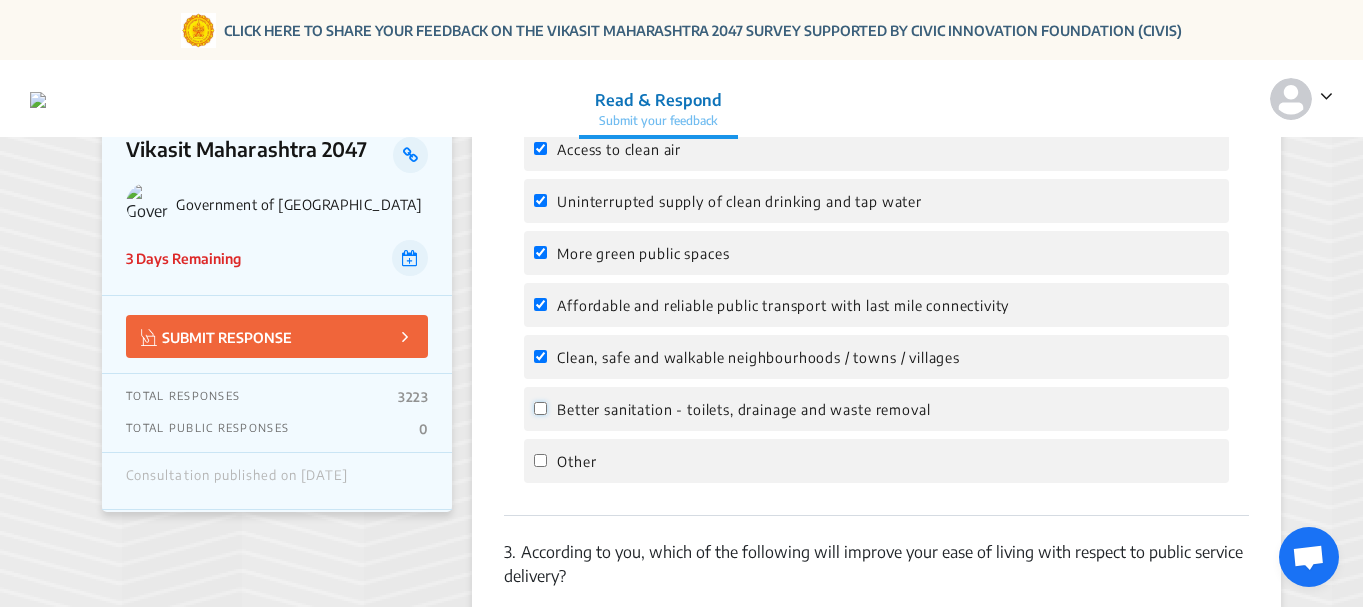 click on "Better sanitation - toilets, drainage and waste removal" 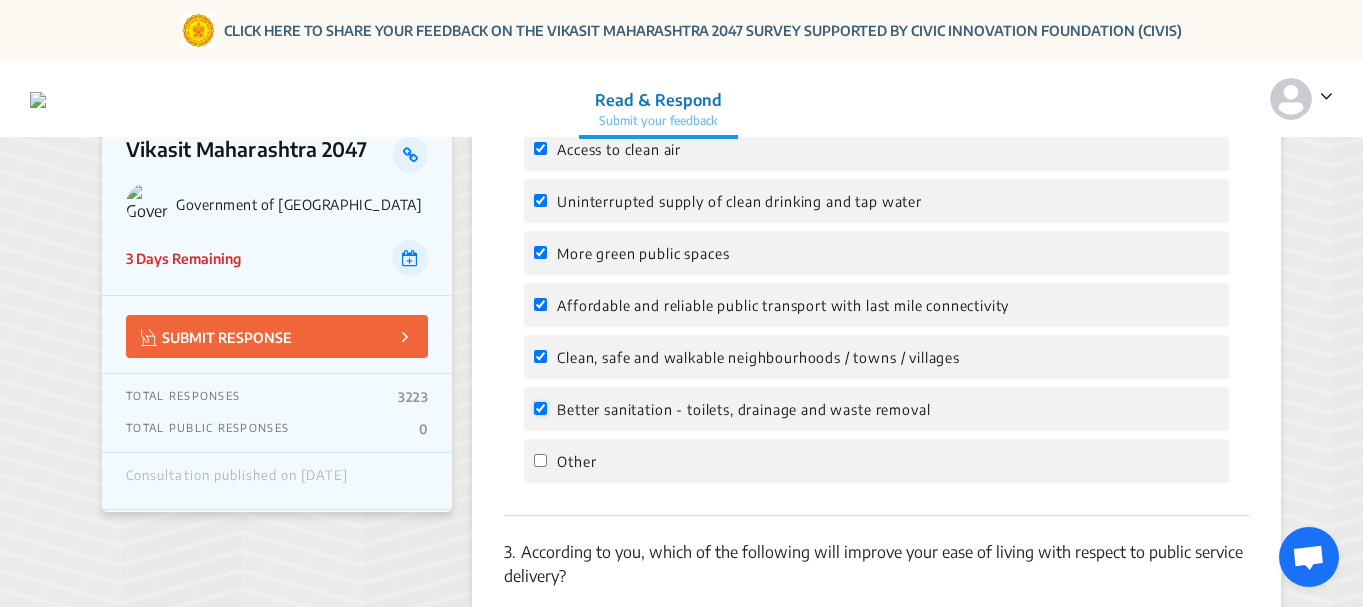 checkbox on "true" 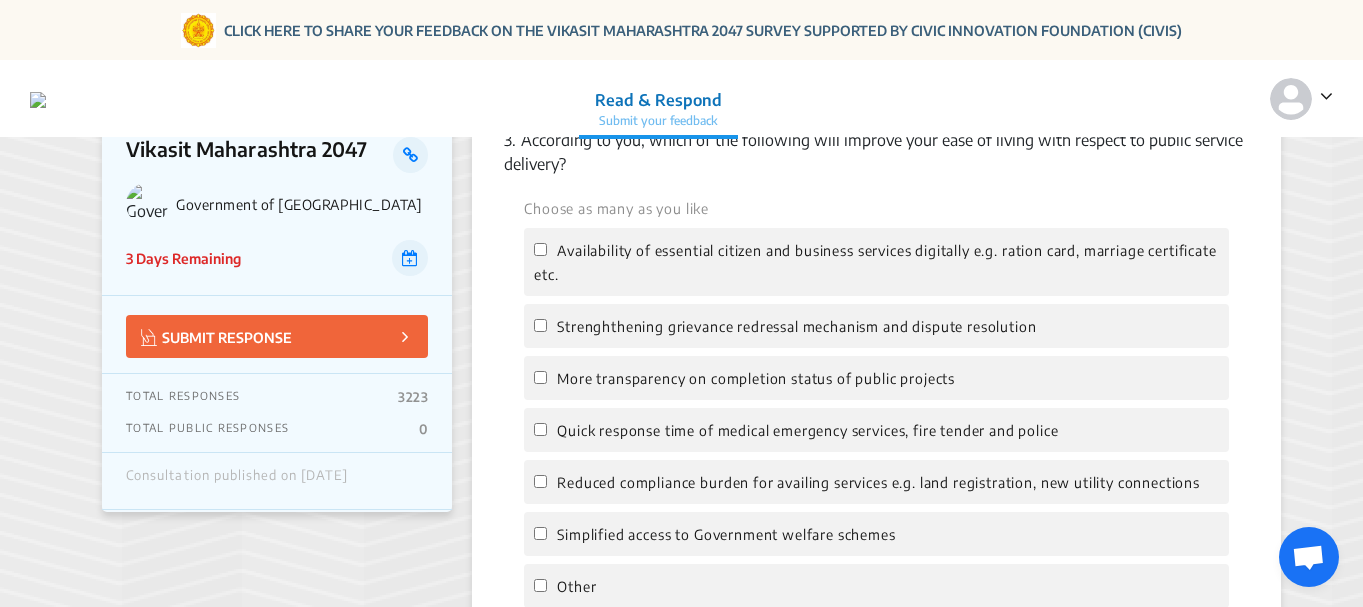 scroll, scrollTop: 1099, scrollLeft: 0, axis: vertical 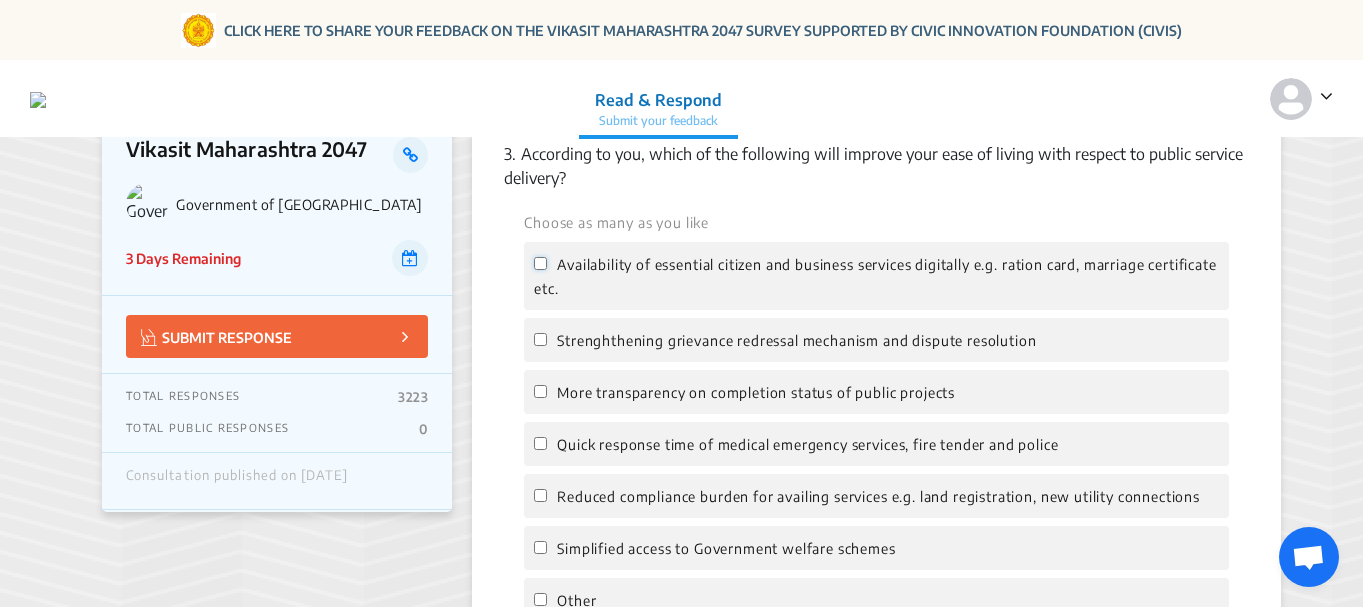 click on "Availability of essential citizen and business services digitally e.g. ration card, marriage certificate etc." 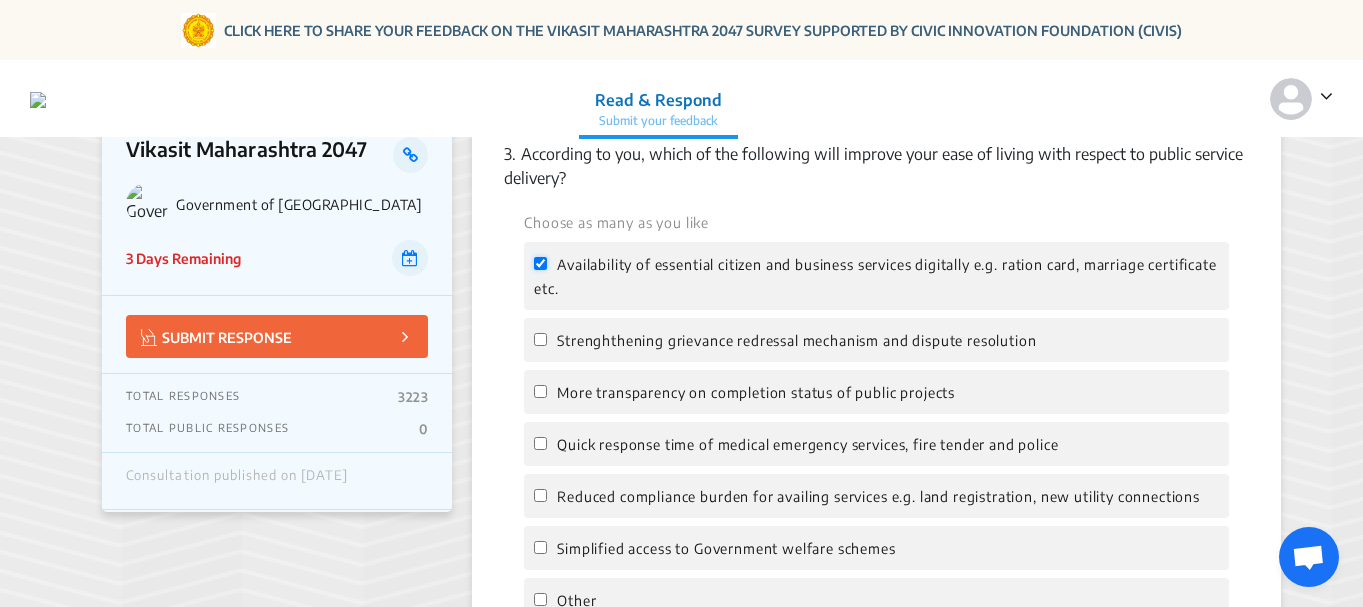 checkbox on "true" 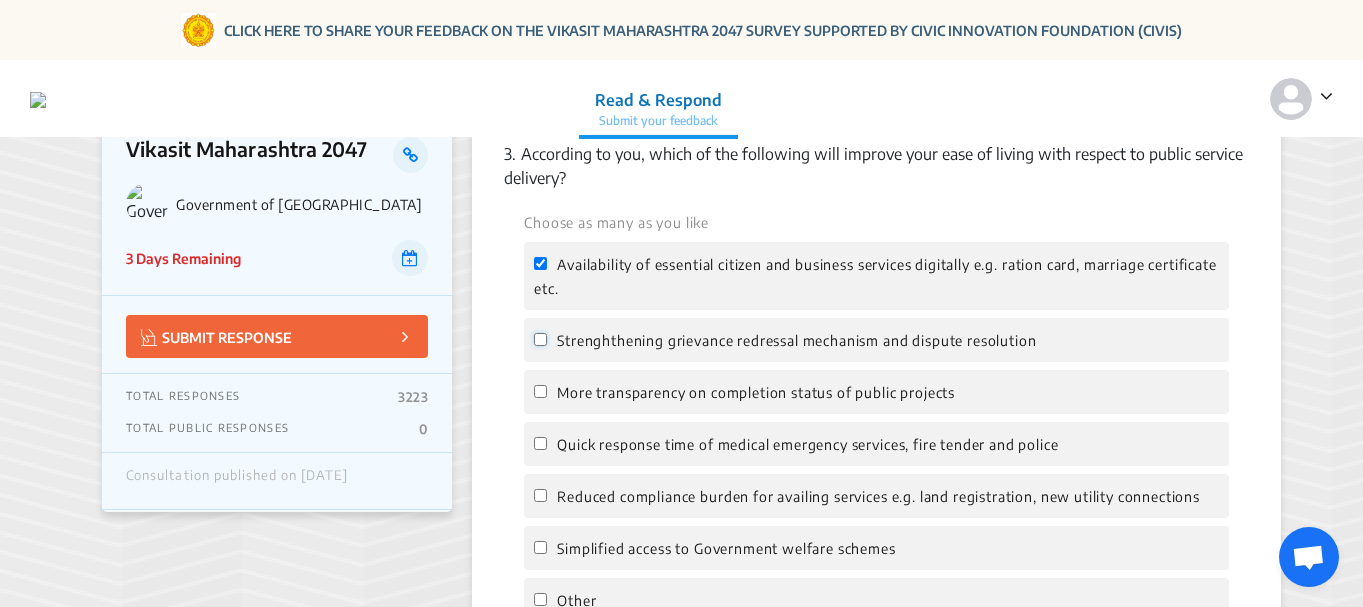 click on "Strenghthening grievance redressal mechanism and dispute resolution" 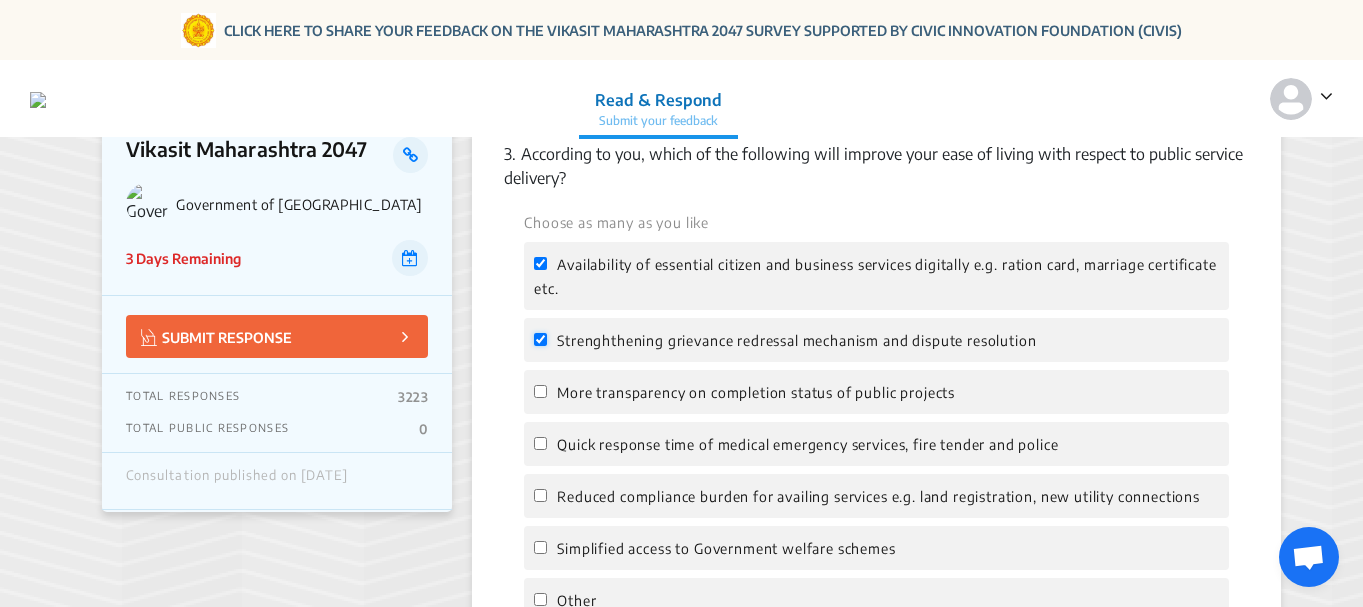 checkbox on "true" 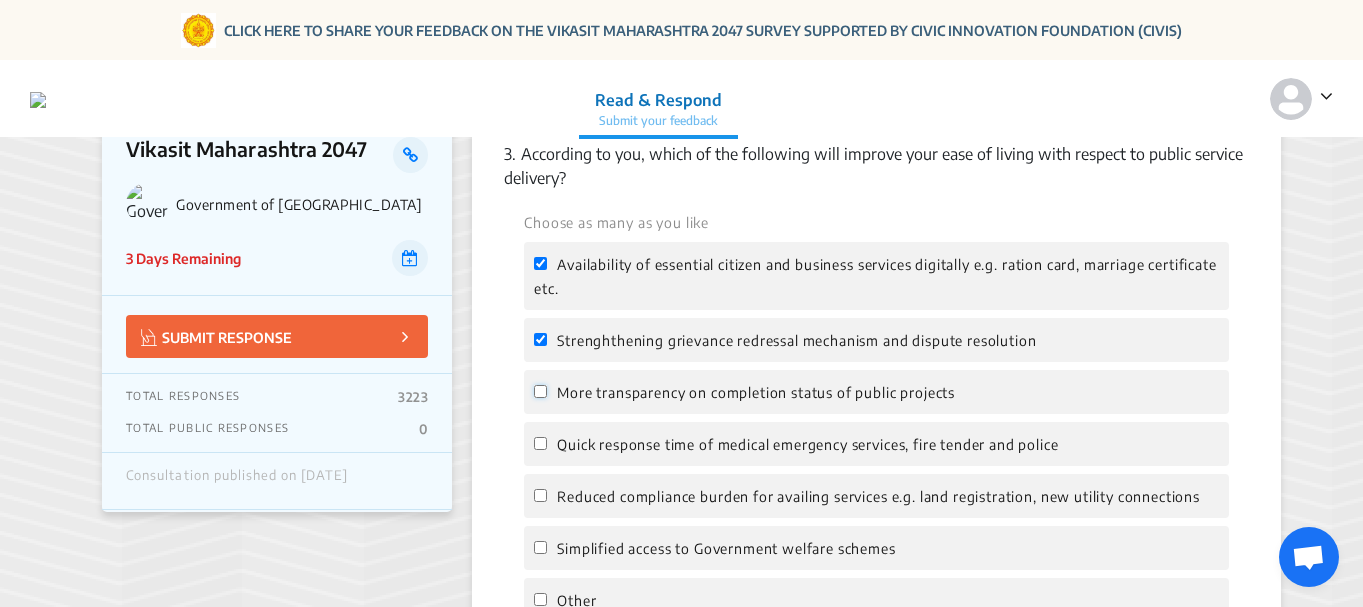 click on "More transparency on completion status of public projects" 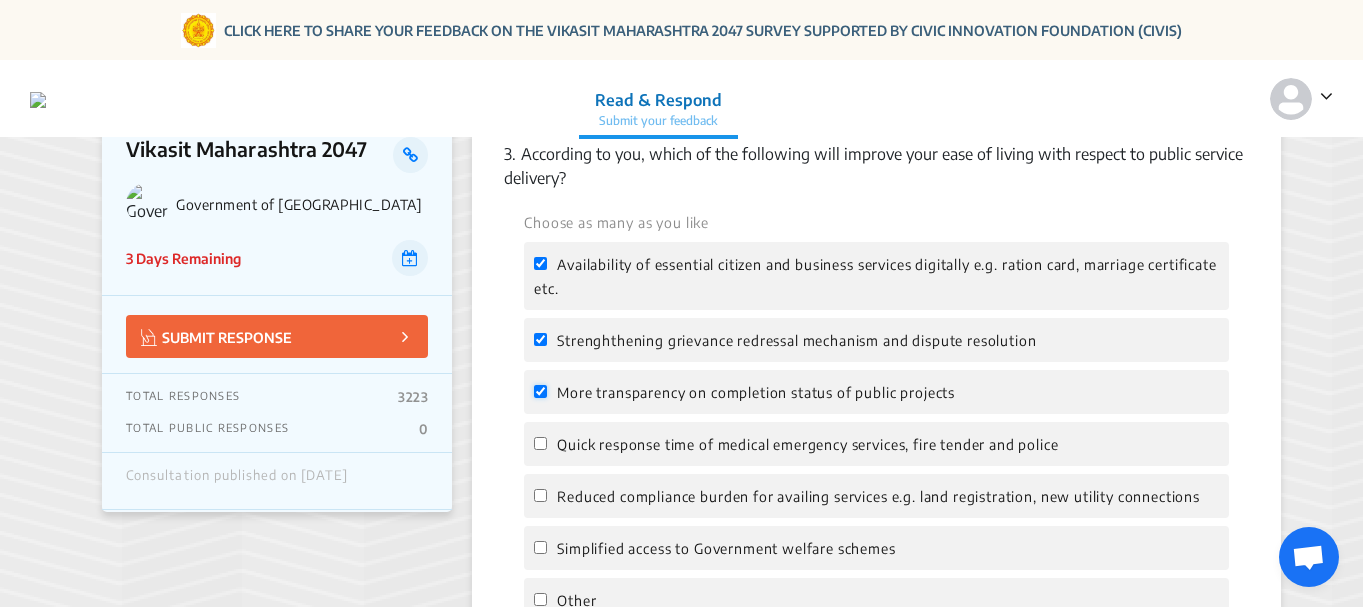 checkbox on "true" 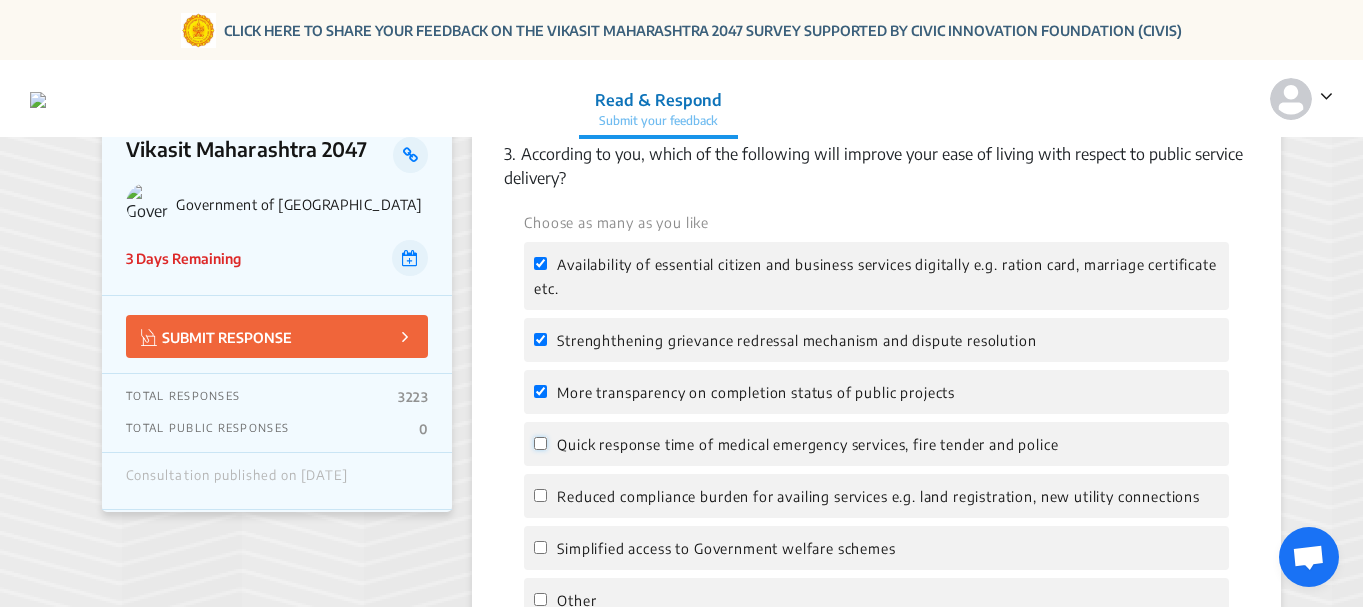 click on "Quick response time of medical emergency services, fire tender and police" 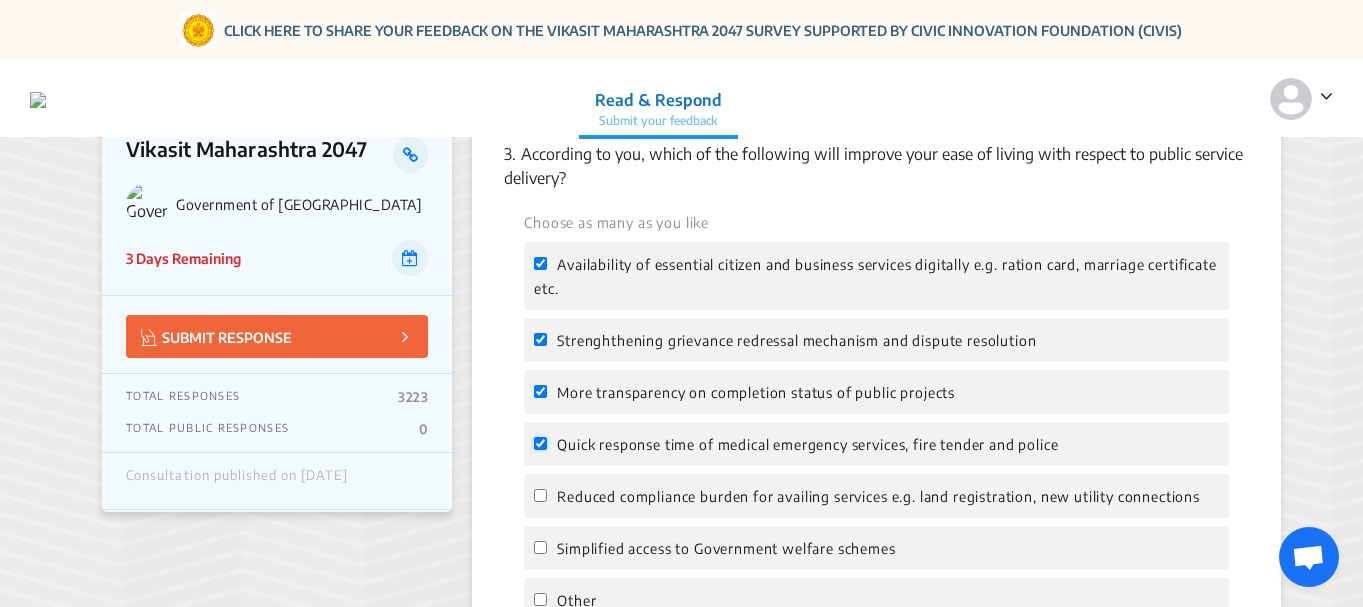 checkbox on "true" 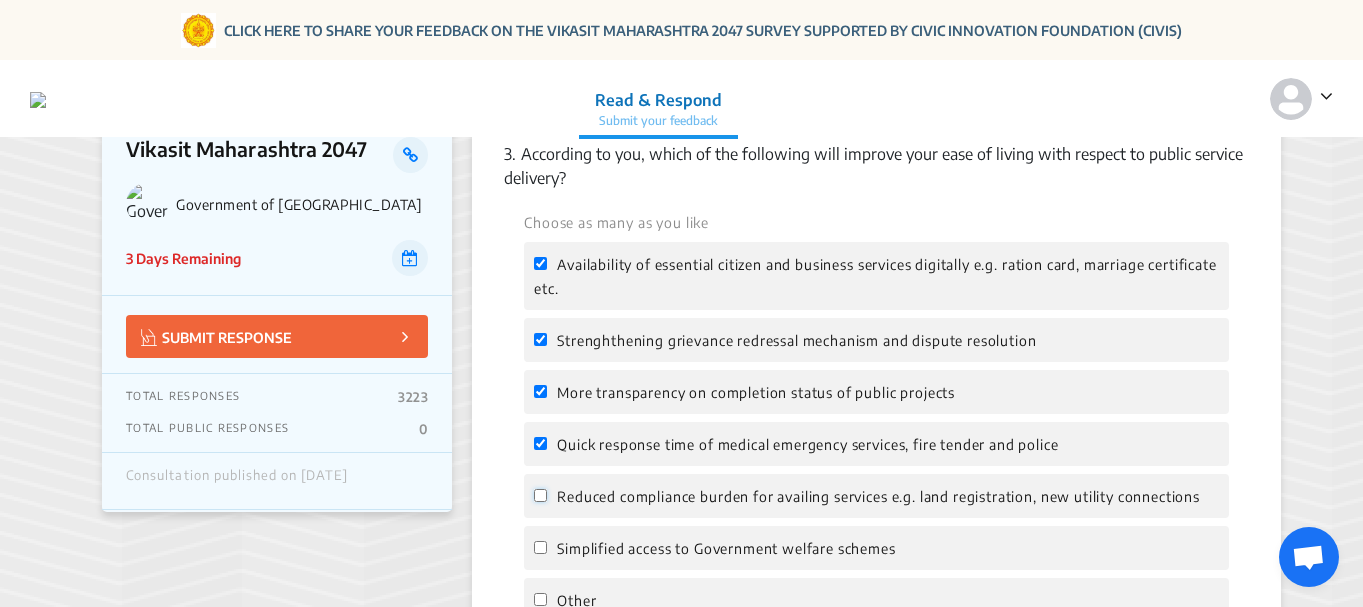 click on "Reduced compliance burden for availing services e.g. land registration, new utility connections" 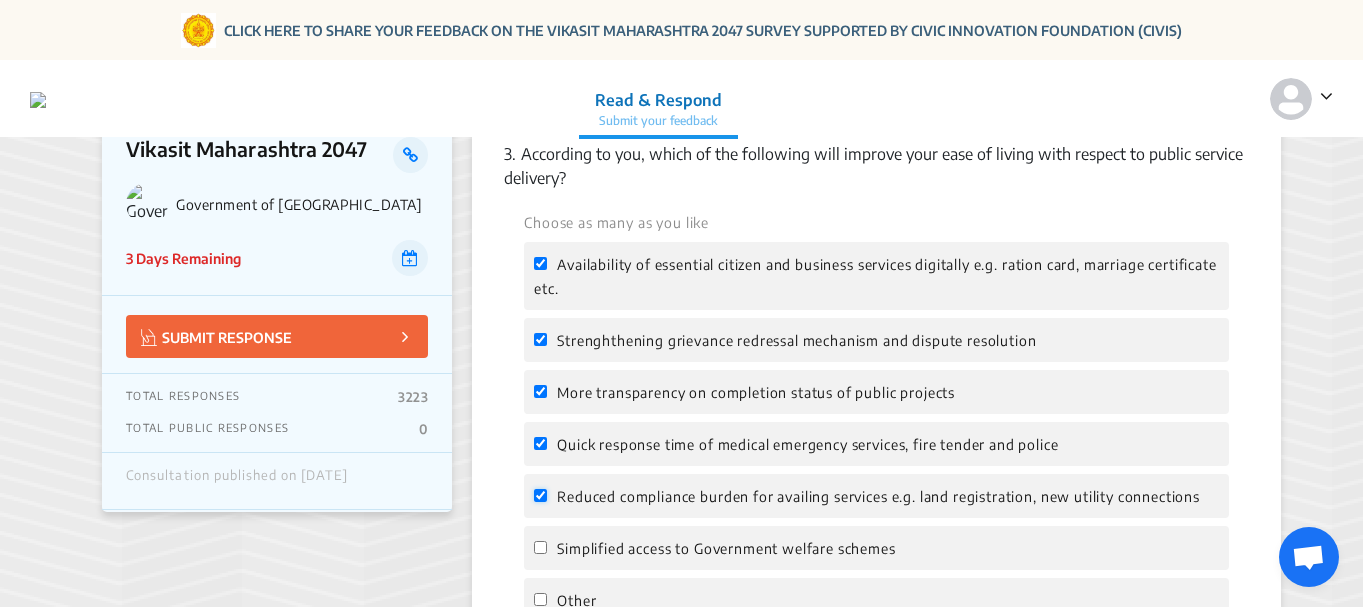checkbox on "true" 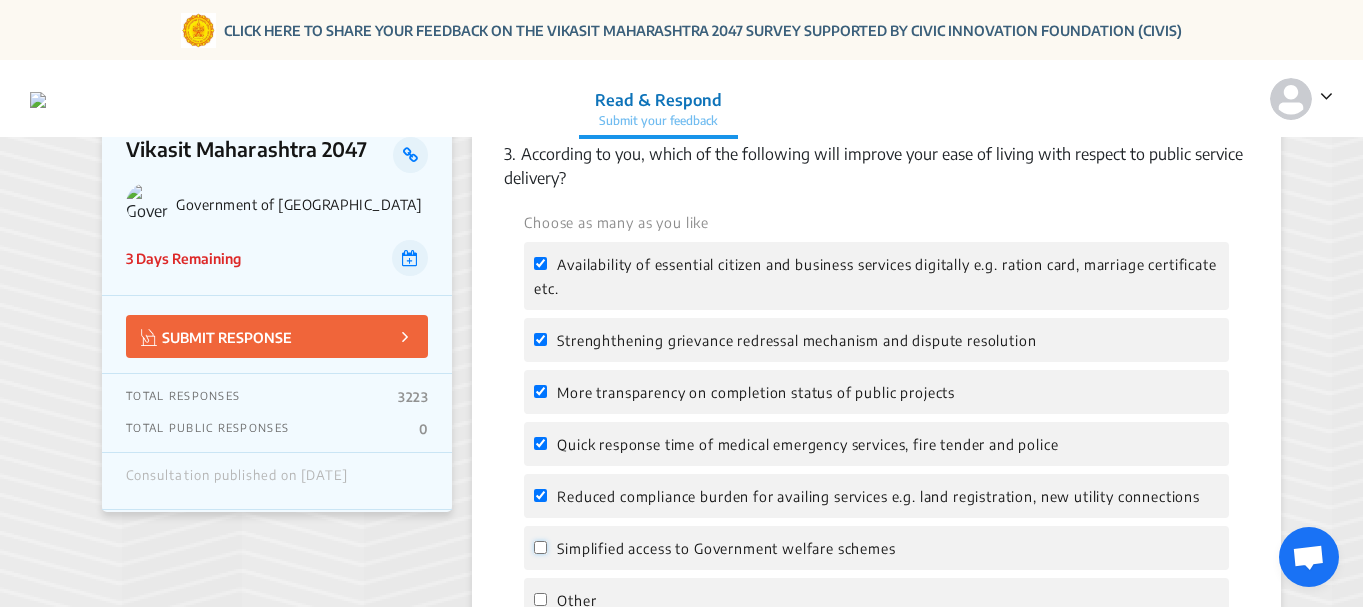 click on "Simplified access to Government welfare schemes" 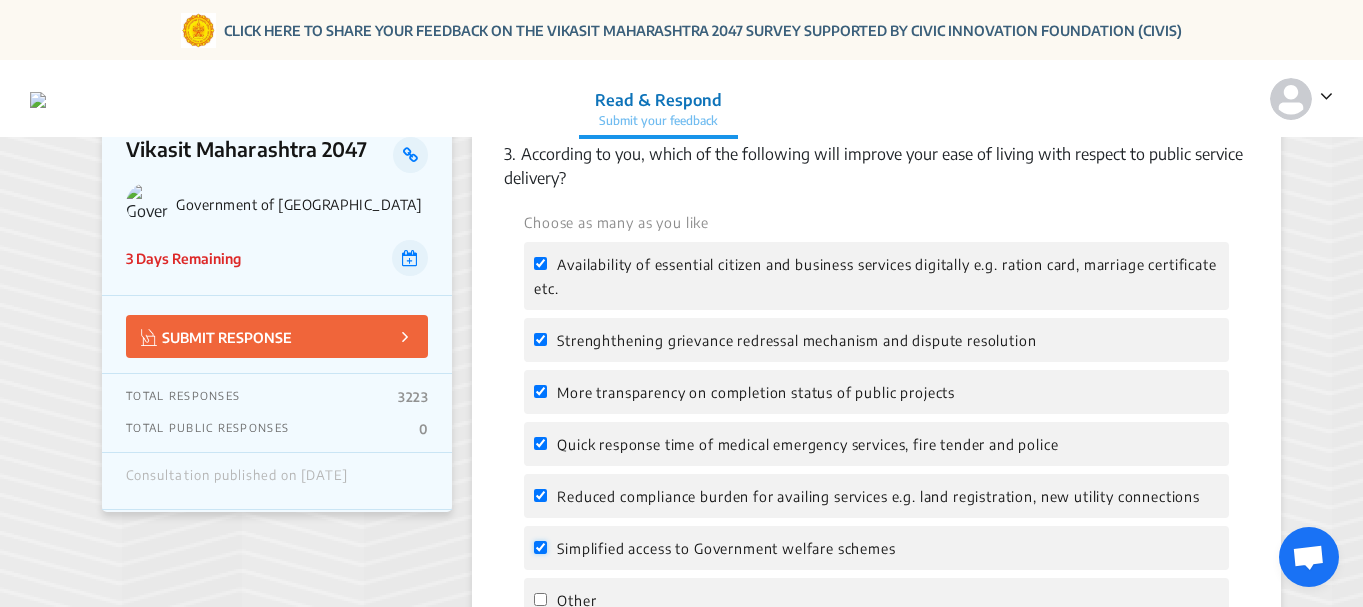 checkbox on "true" 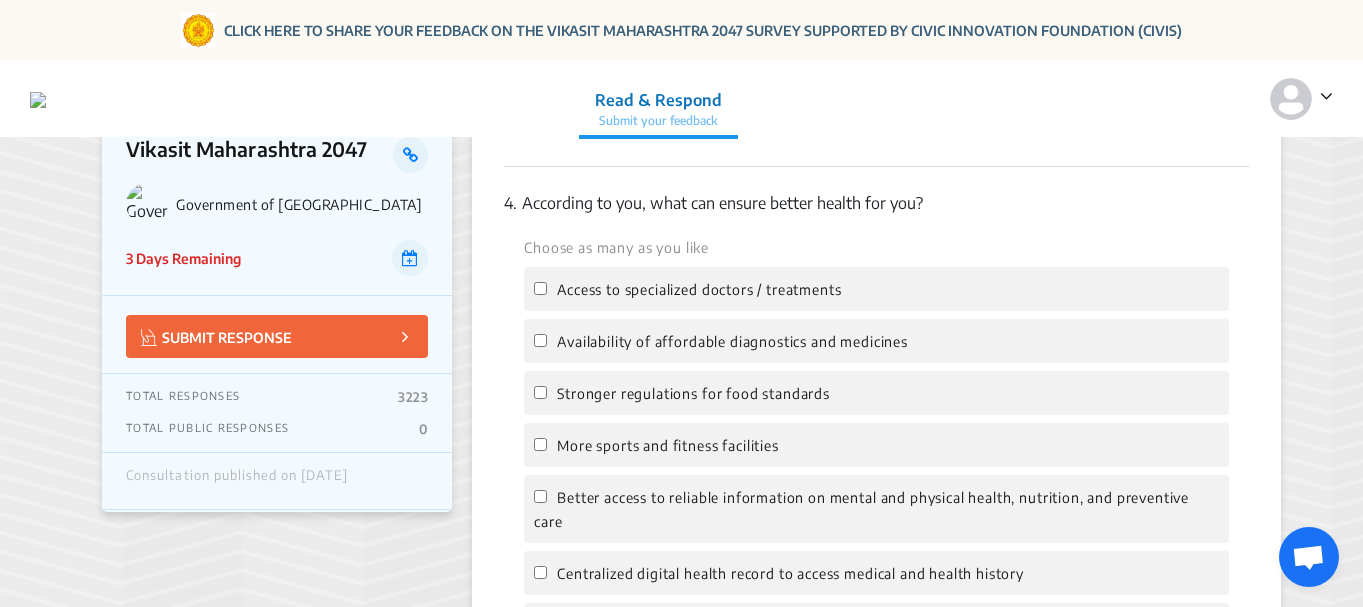 scroll, scrollTop: 1559, scrollLeft: 0, axis: vertical 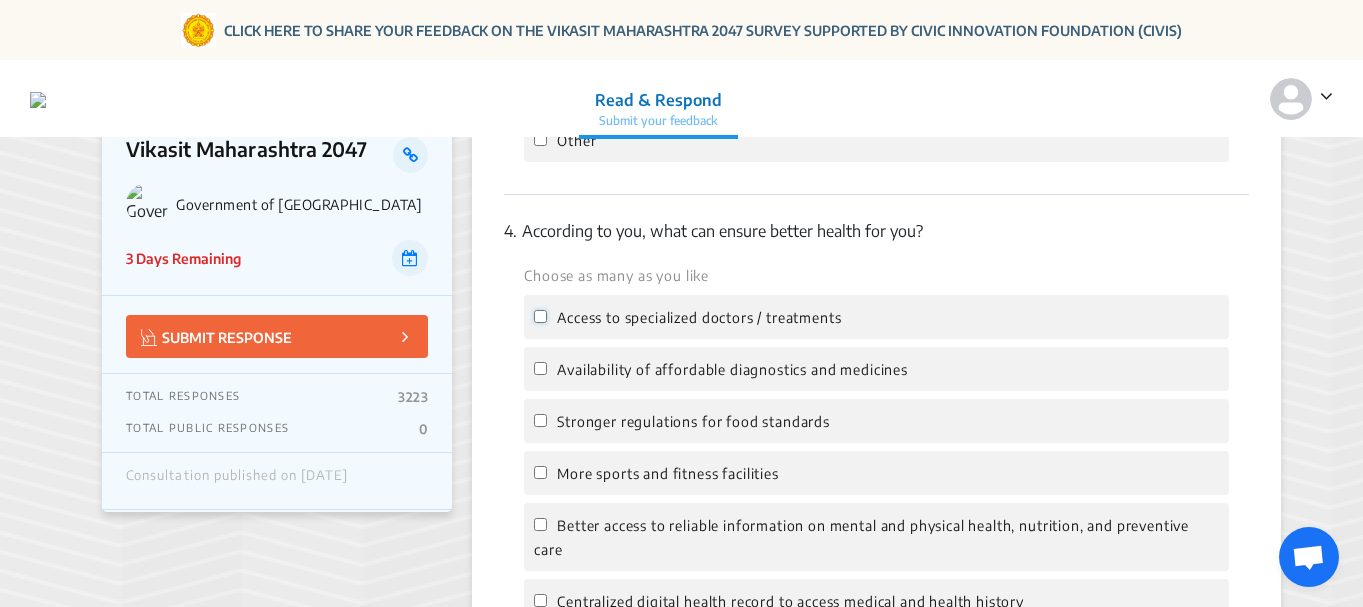 click on "Access to specialized doctors / treatments" 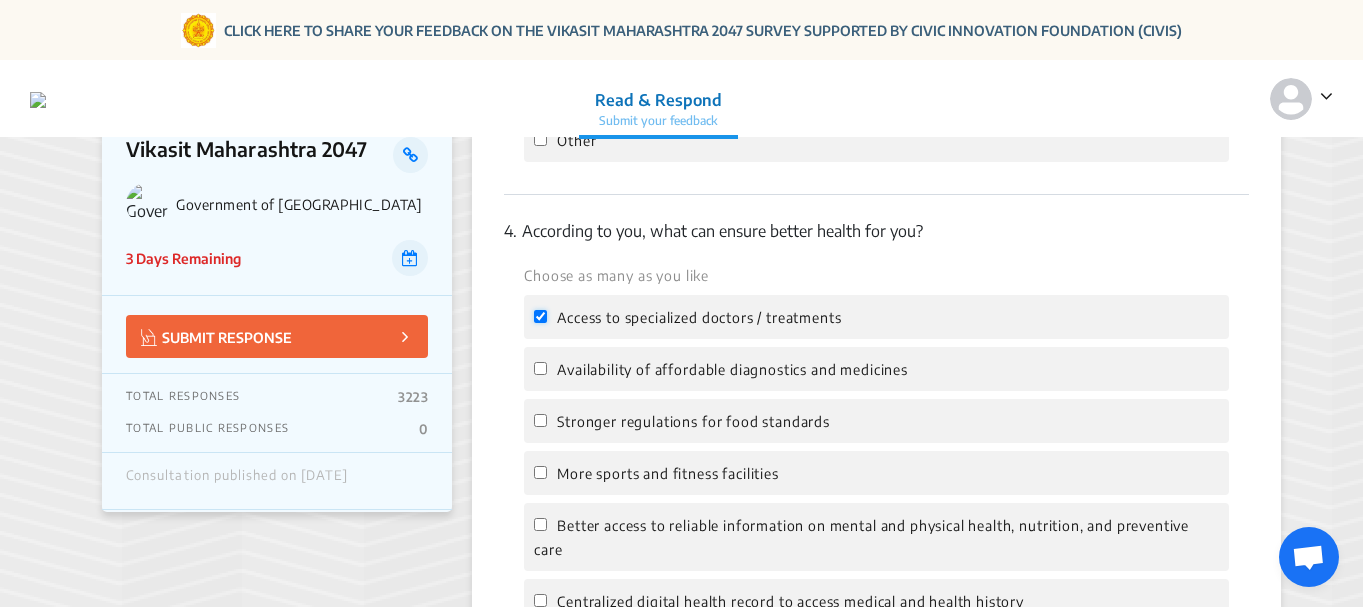 checkbox on "true" 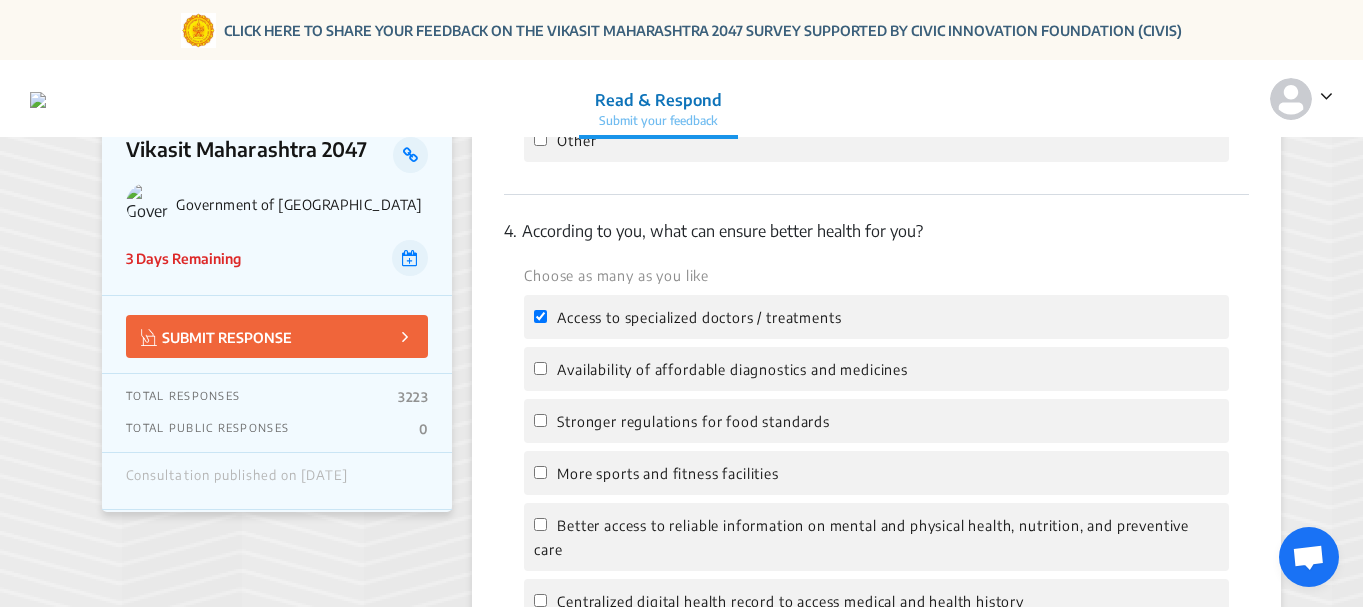click on "Availability of affordable diagnostics and medicines" 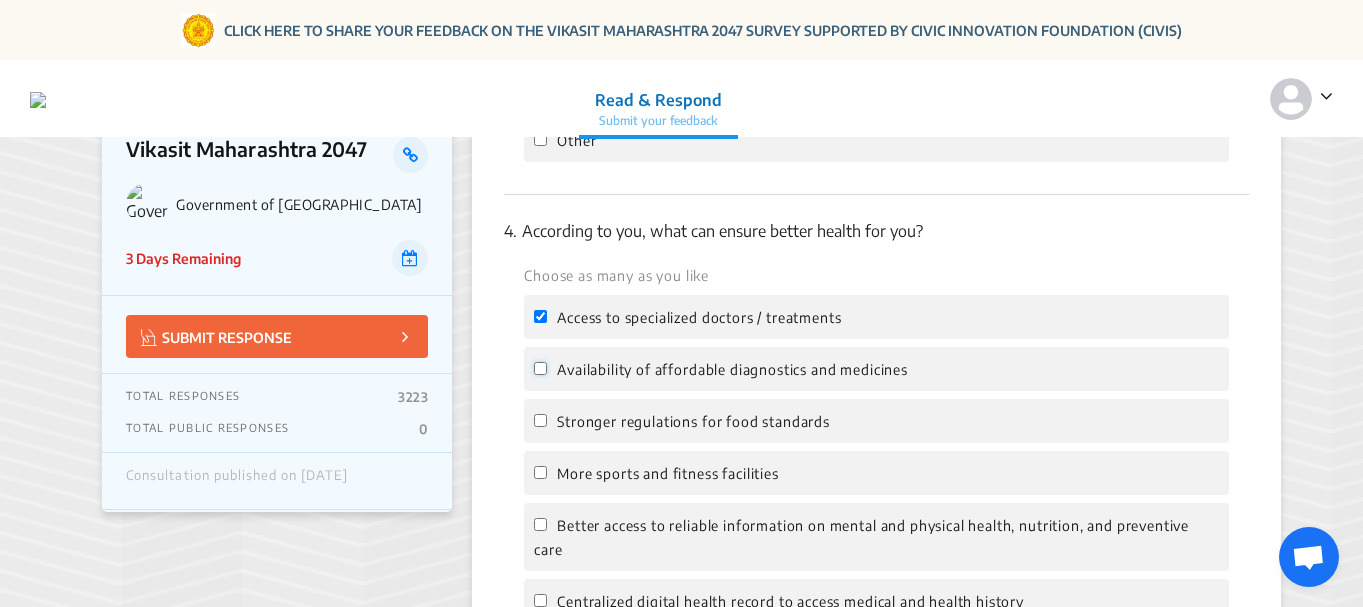 click on "Availability of affordable diagnostics and medicines" 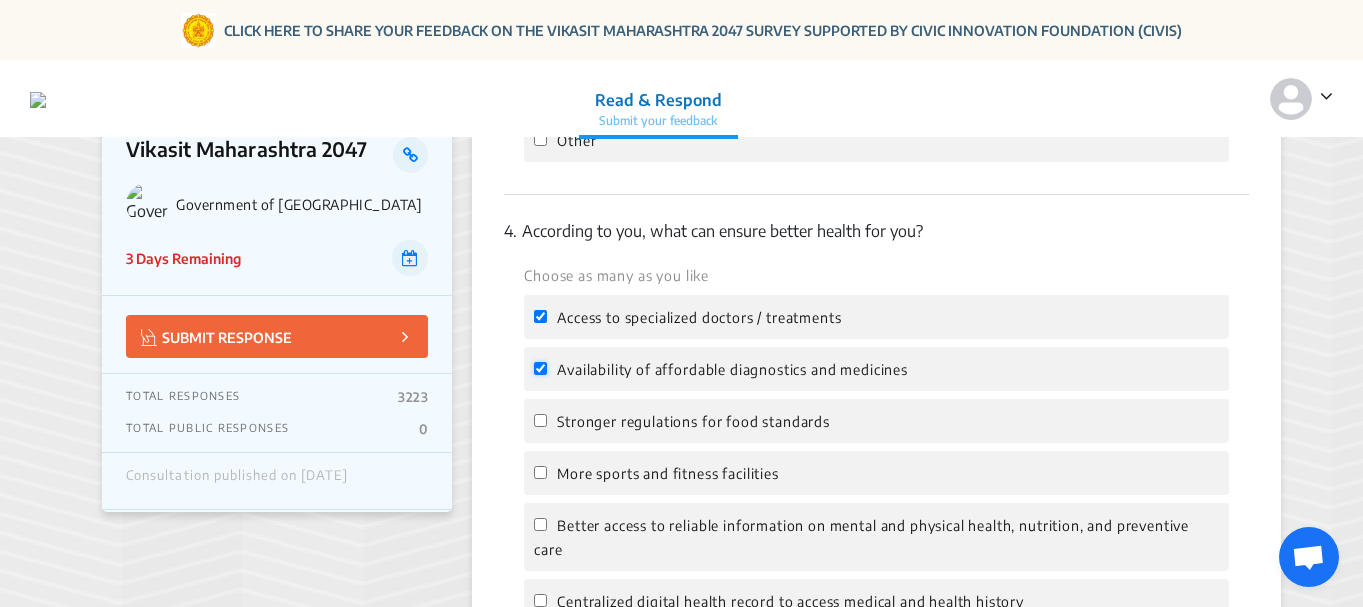 checkbox on "true" 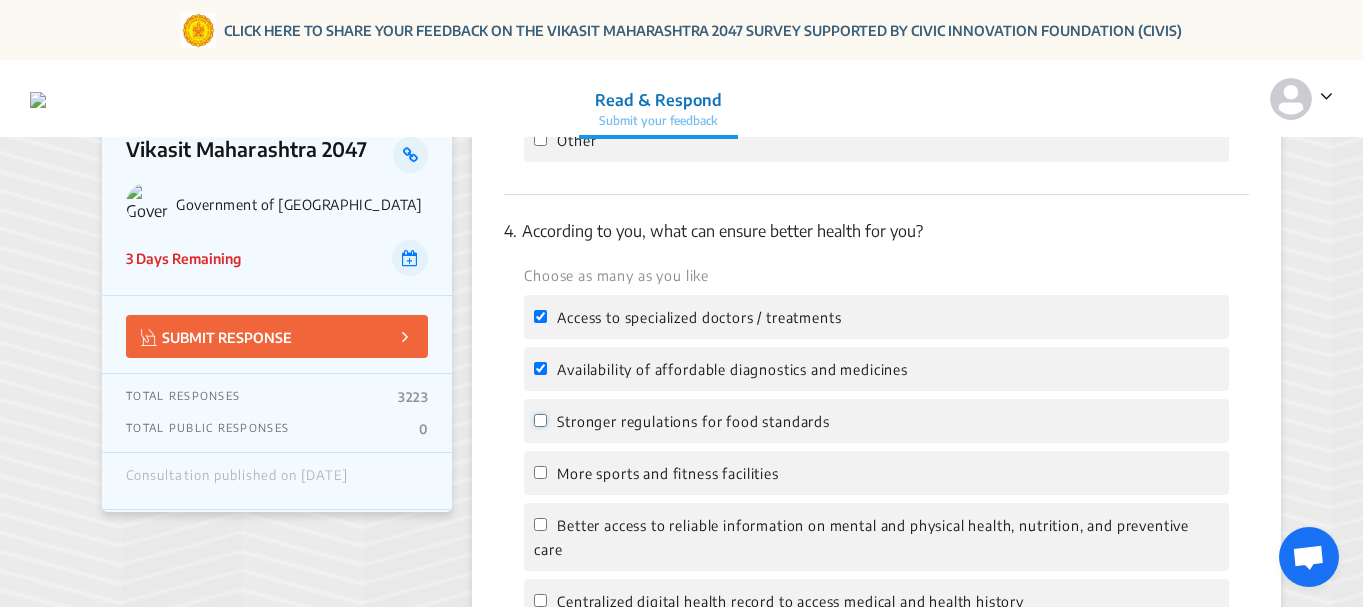 click on "Stronger regulations for food standards" 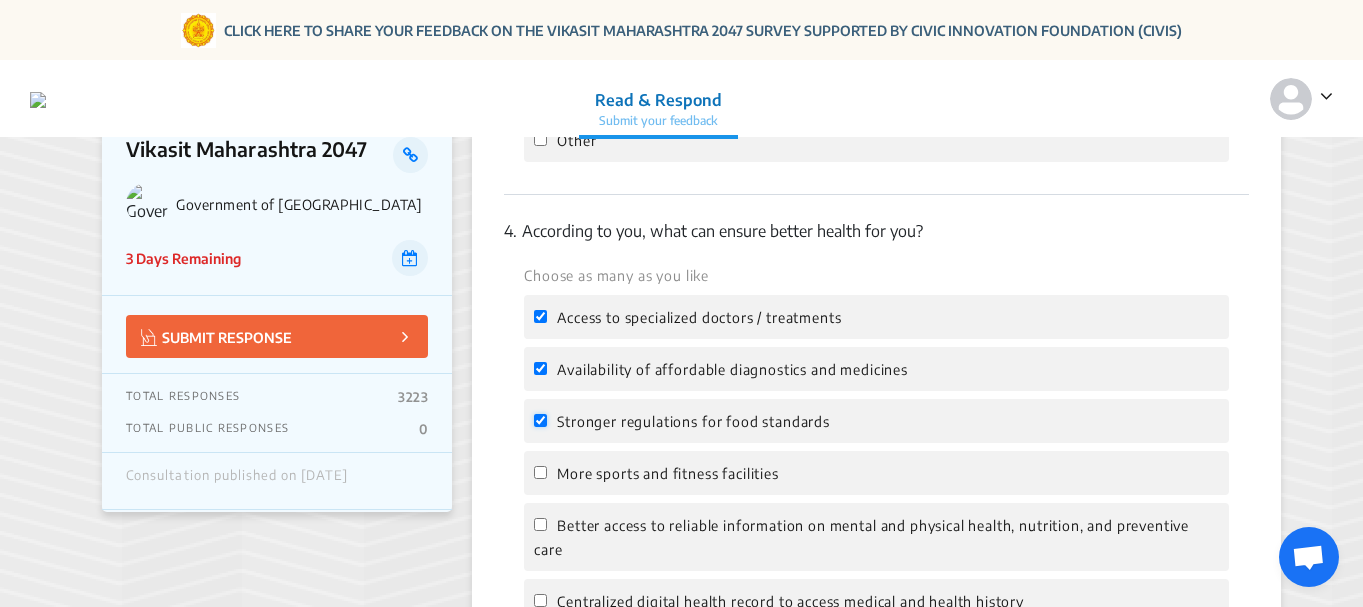 checkbox on "true" 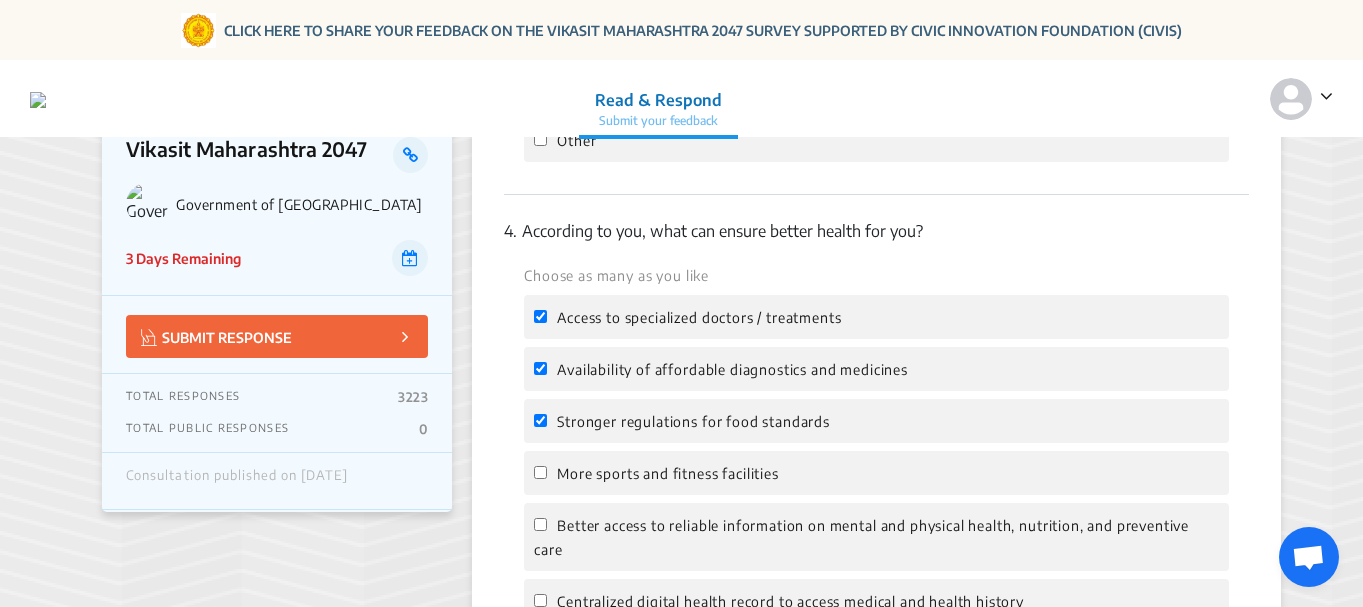 click on "More sports and fitness facilities" 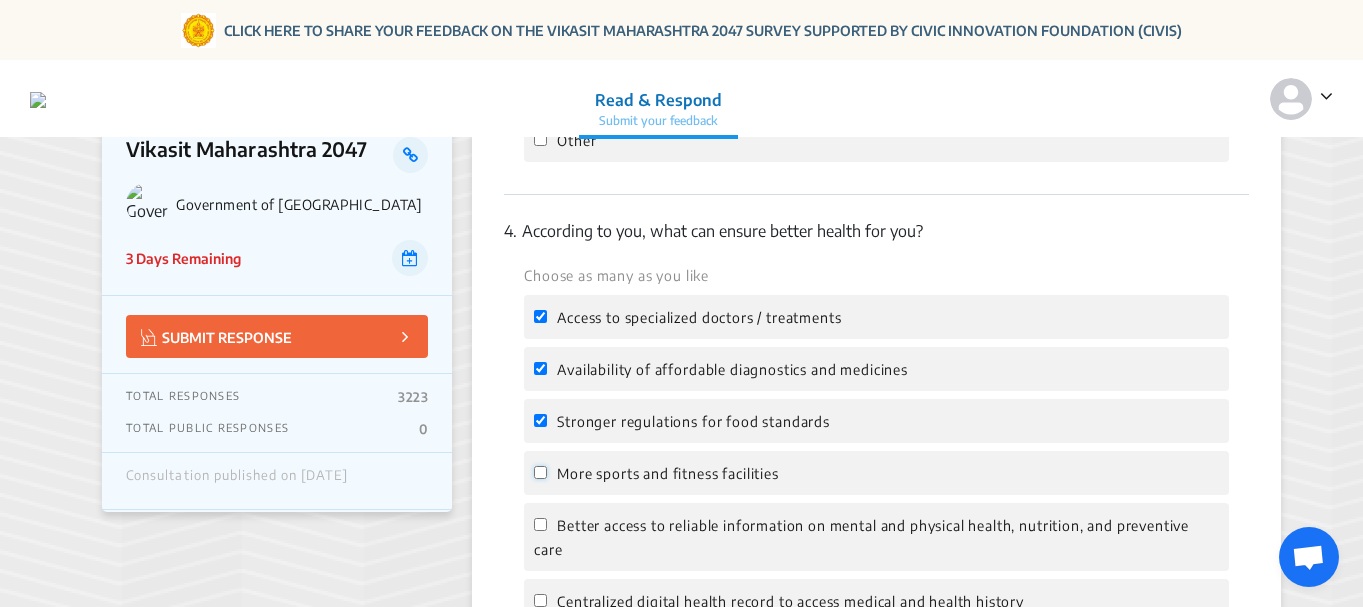 click on "More sports and fitness facilities" 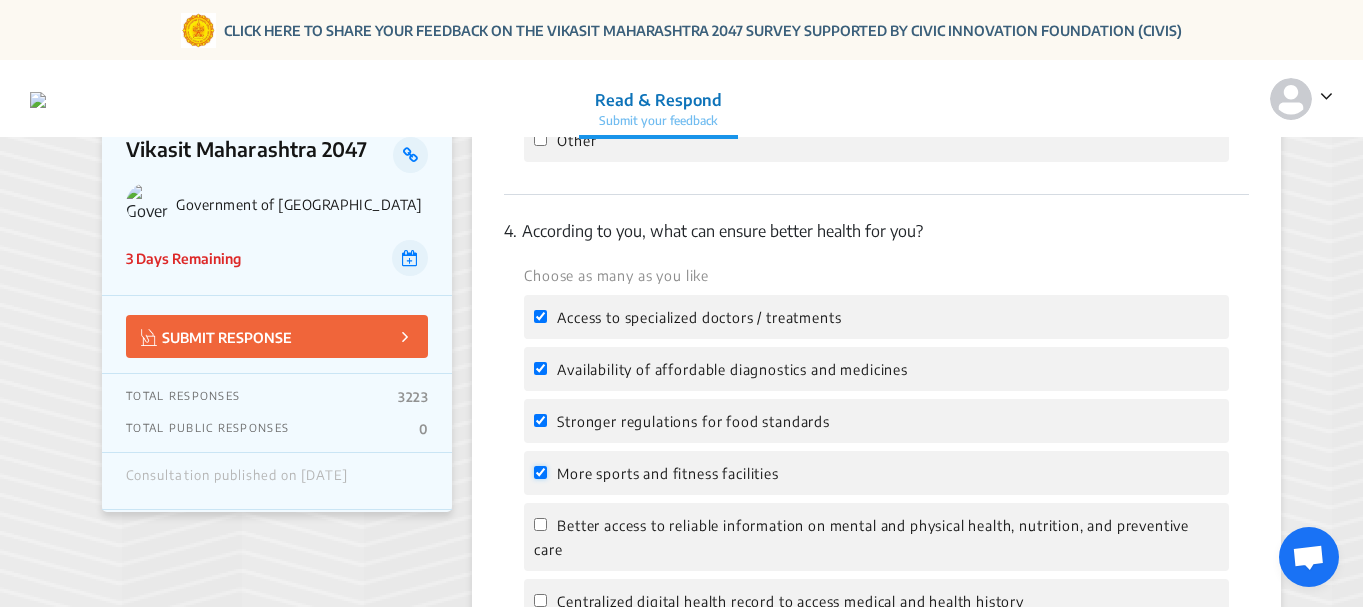 checkbox on "true" 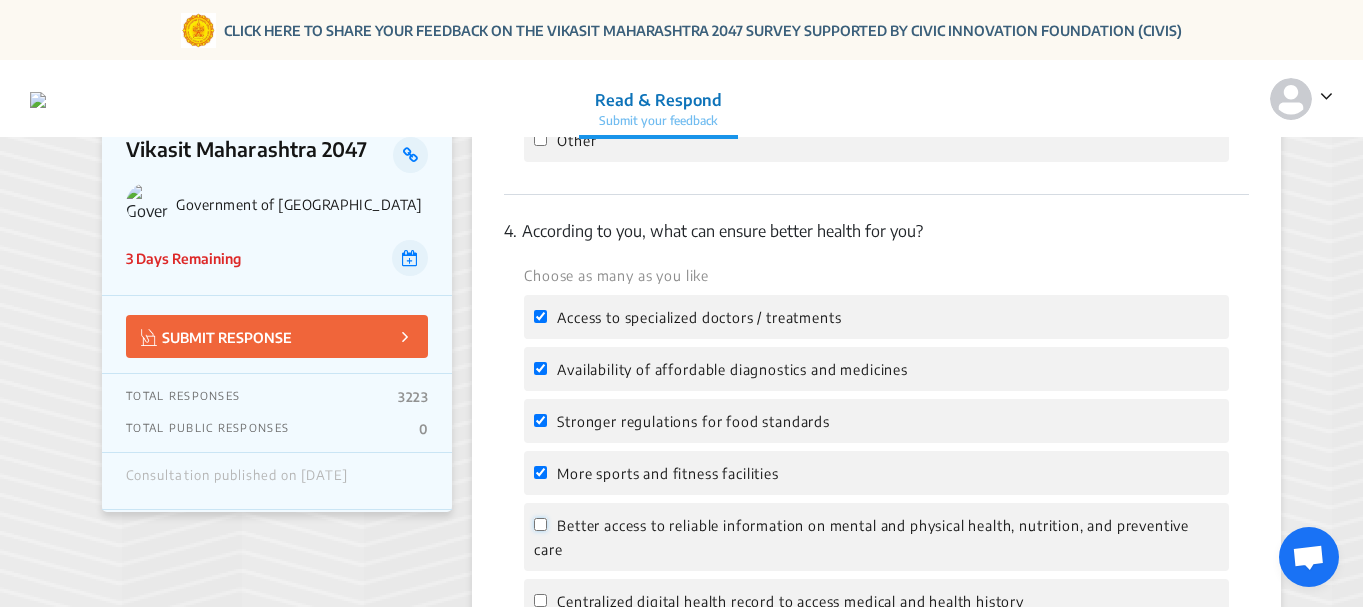 click on "Better access to reliable information on mental and physical health, nutrition, and preventive care" 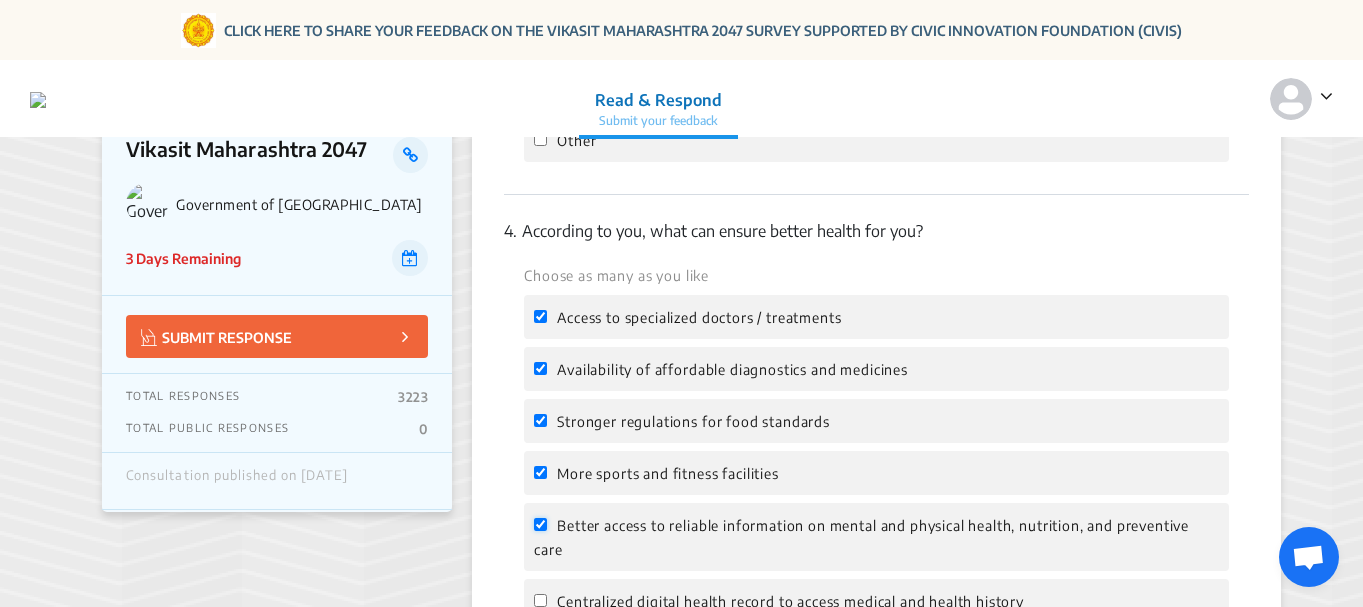 checkbox on "true" 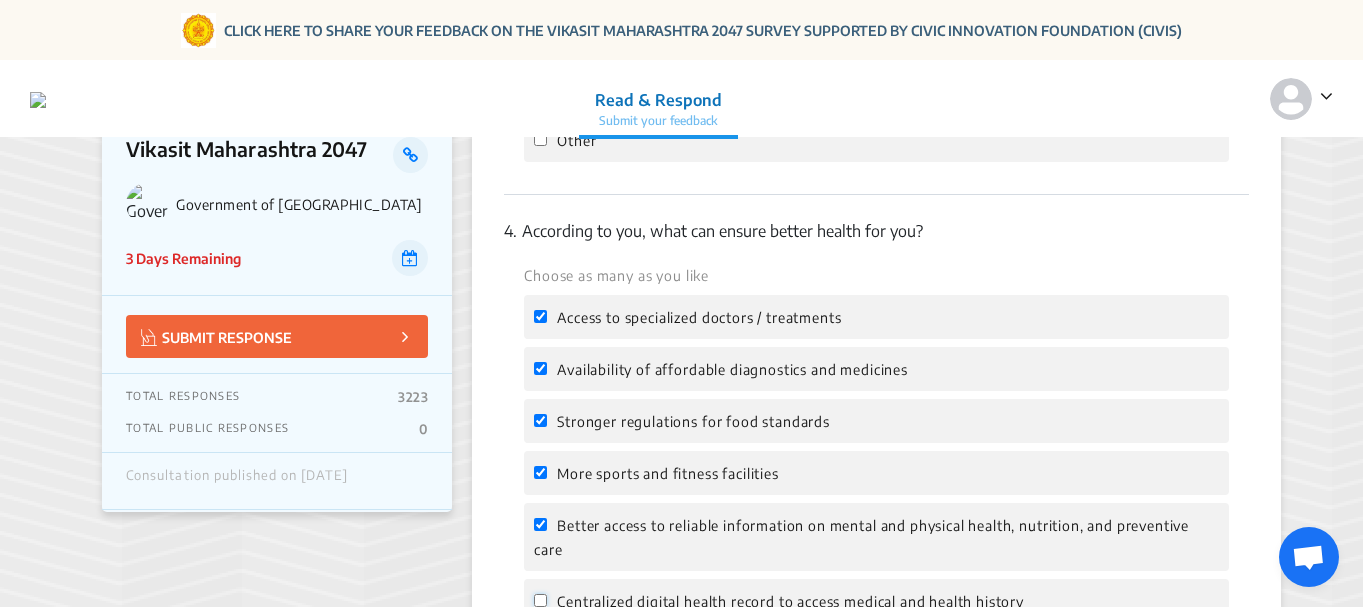 click on "Centralized digital health record to access medical and health history" 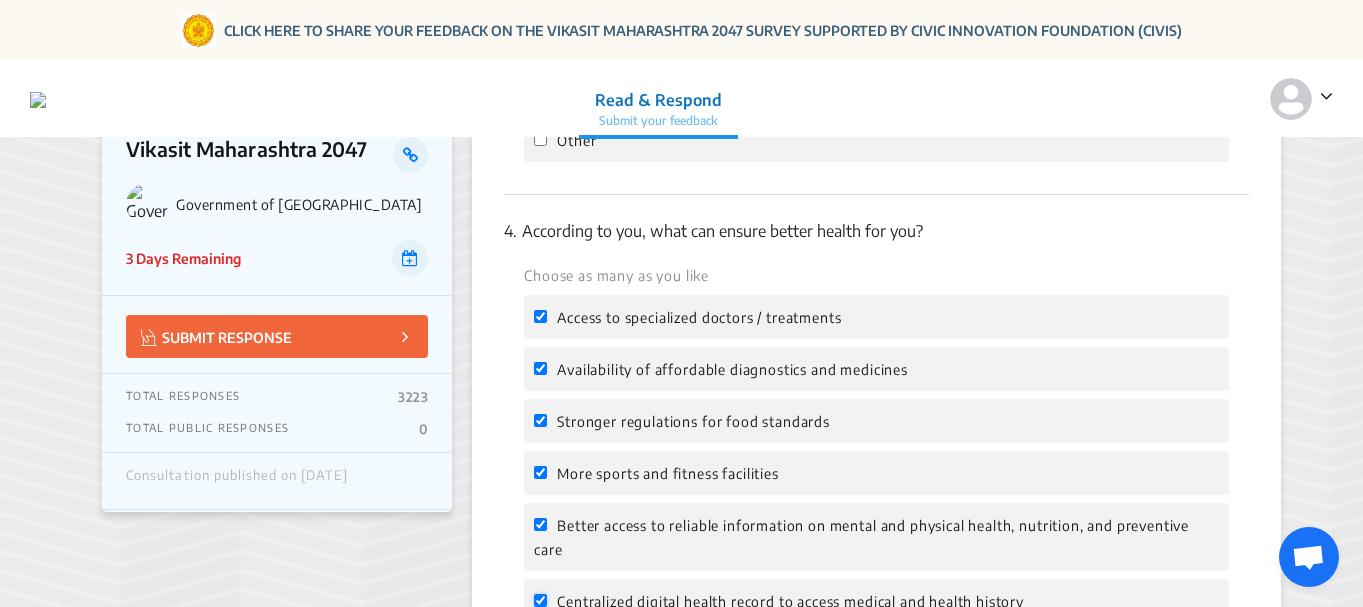 checkbox on "true" 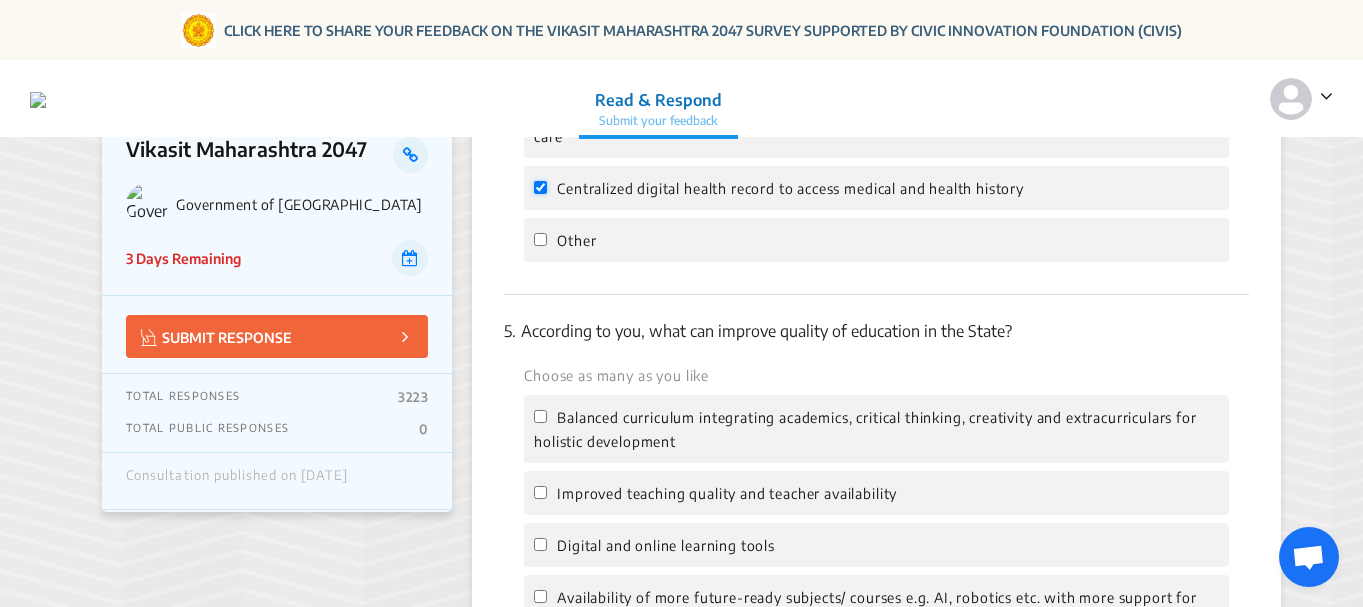 scroll, scrollTop: 1992, scrollLeft: 0, axis: vertical 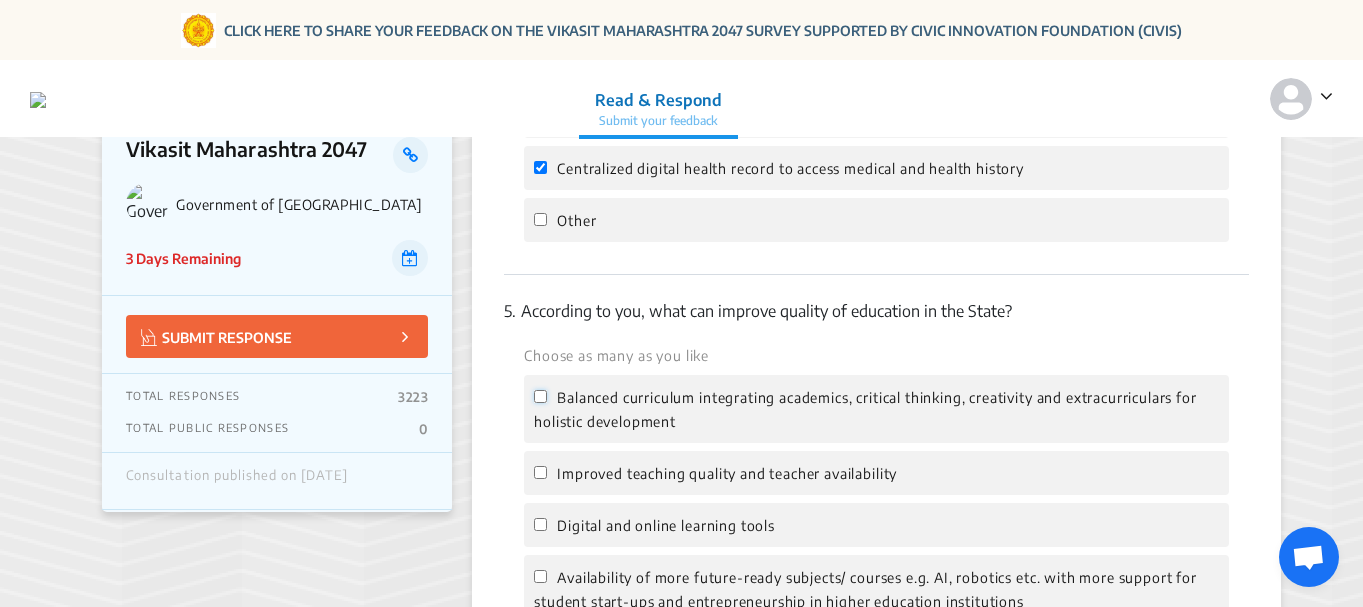 click on "Balanced curriculum integrating academics, critical thinking, creativity and extracurriculars for holistic development" 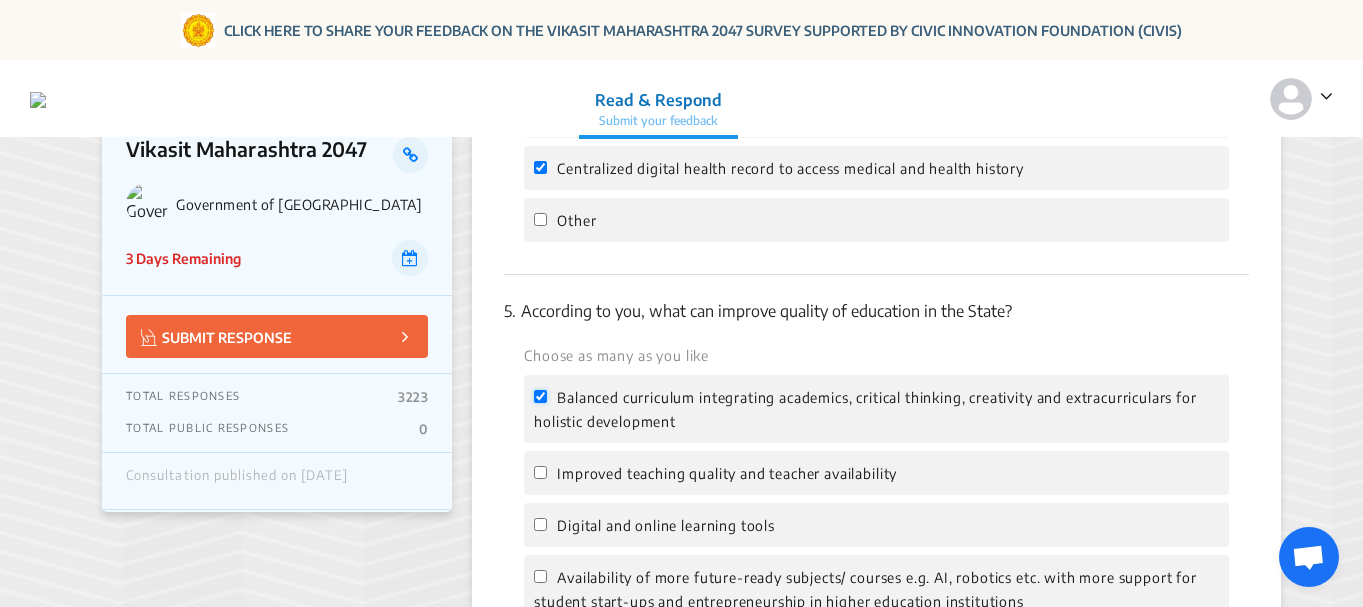 checkbox on "true" 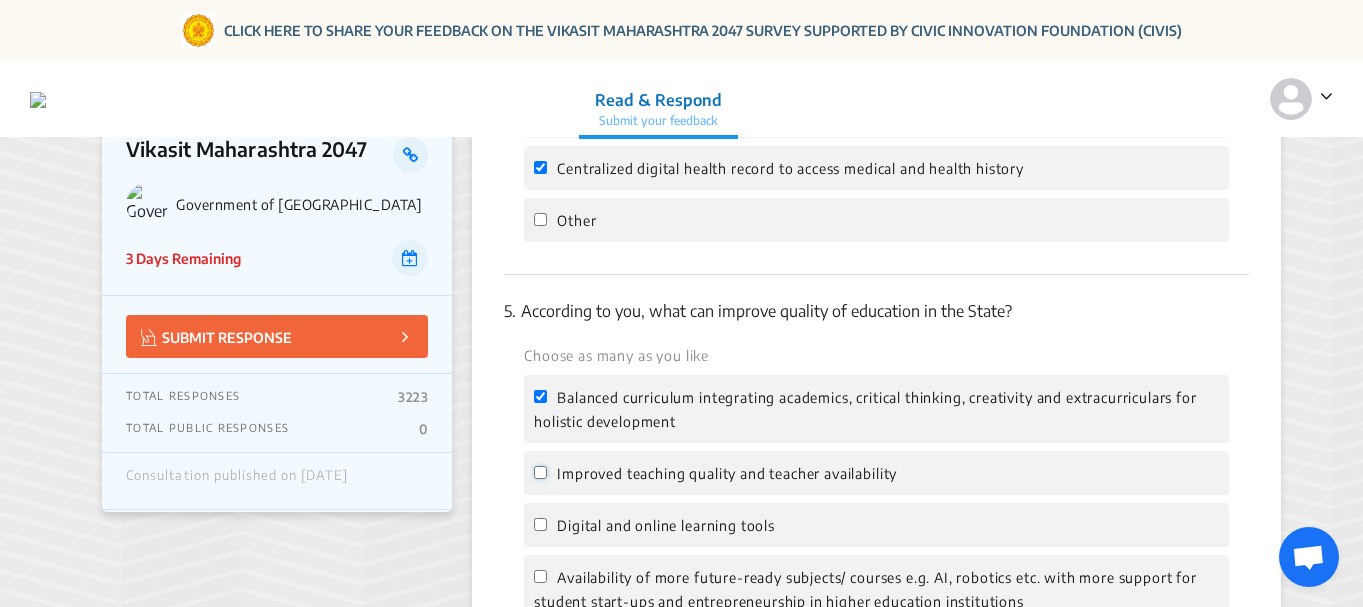 click on "Improved teaching quality and teacher availability" 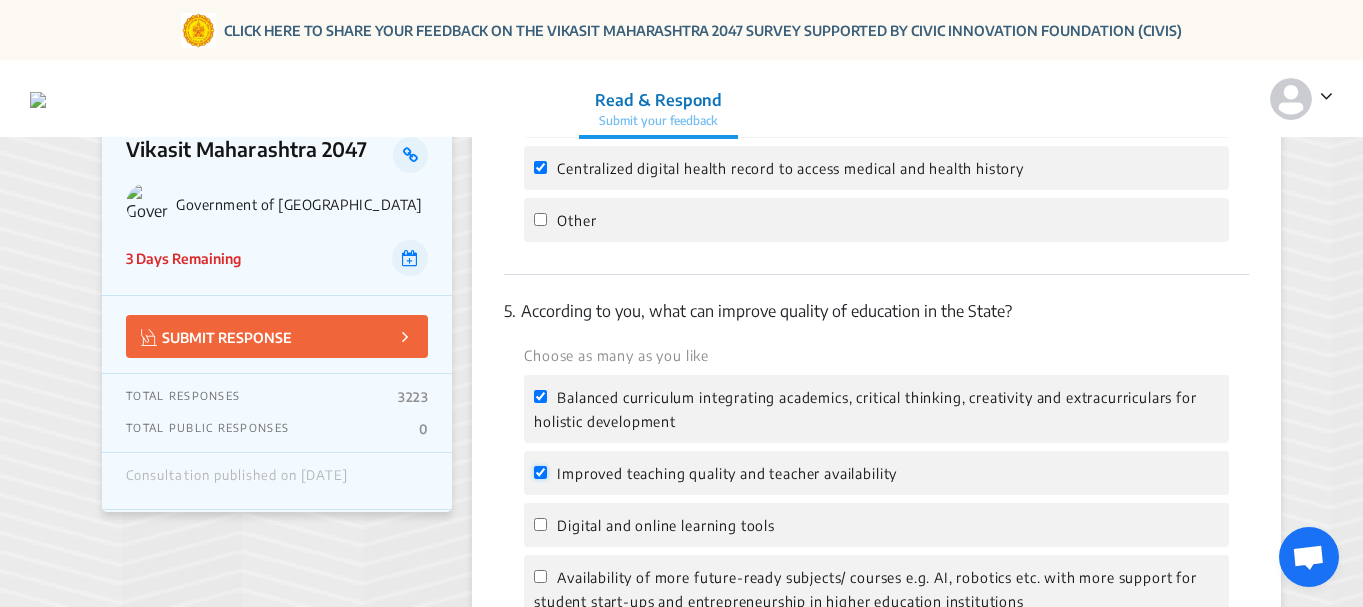 checkbox on "true" 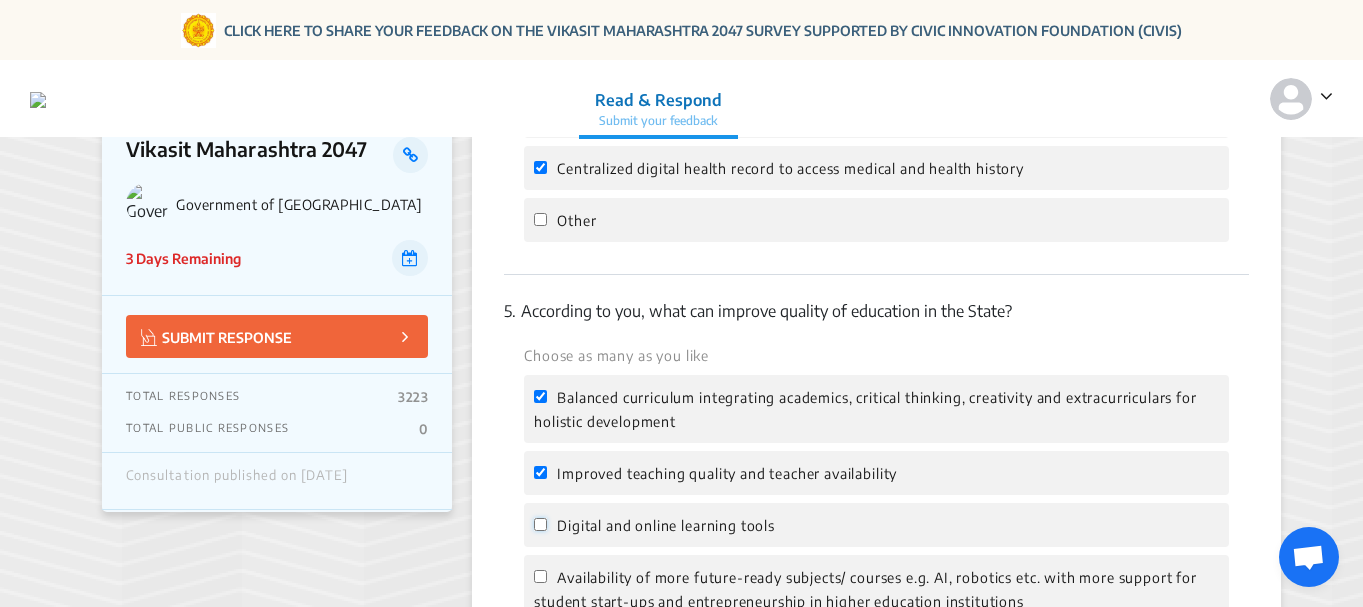 click on "Digital and online learning tools" 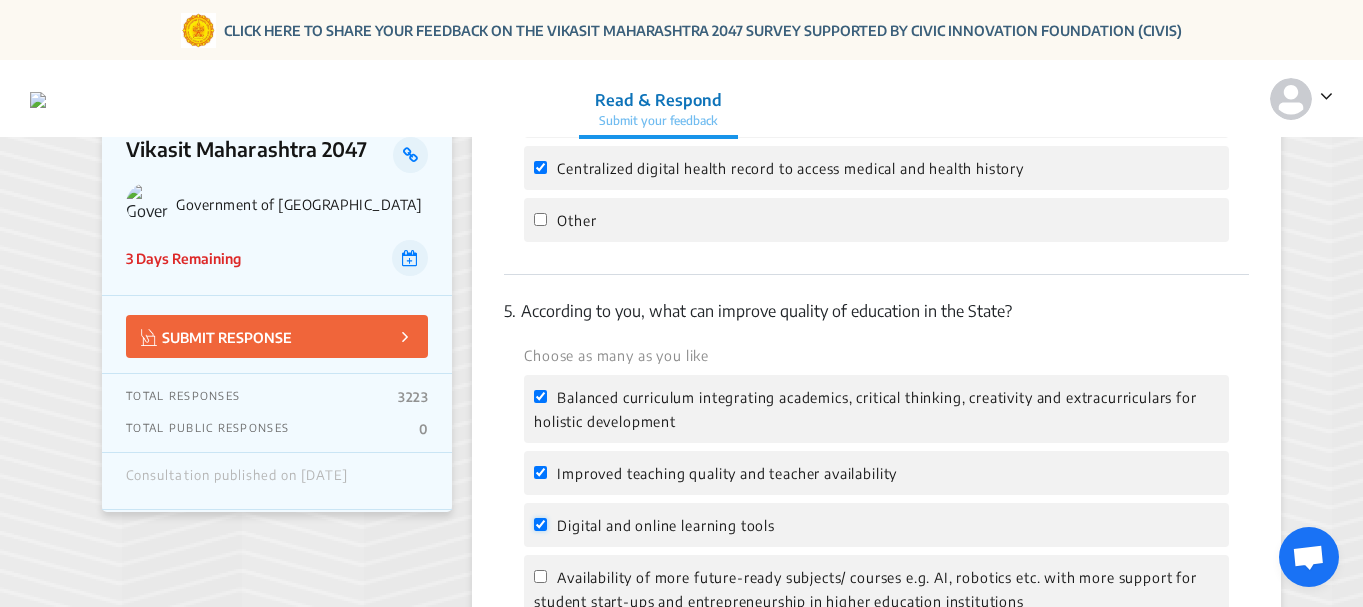 checkbox on "true" 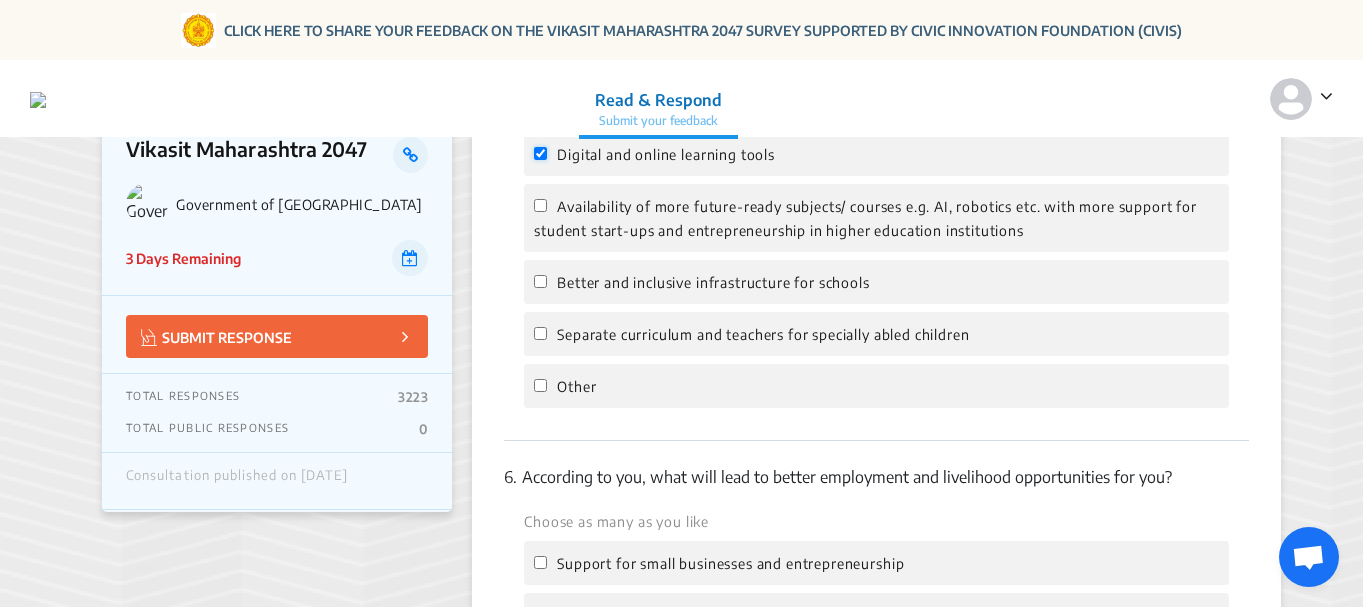 scroll, scrollTop: 2356, scrollLeft: 0, axis: vertical 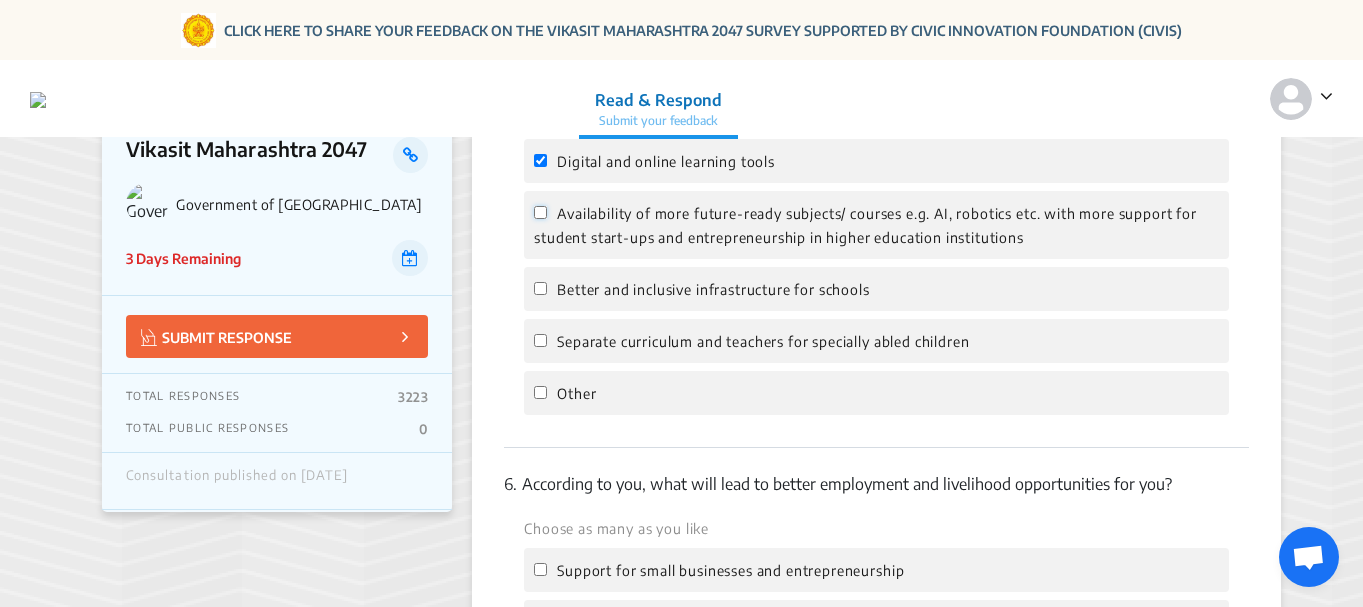 click on "Availability of more future-ready subjects/ courses e.g. AI, robotics etc. with more support for student start-ups and entrepreneurship in higher education institutions" 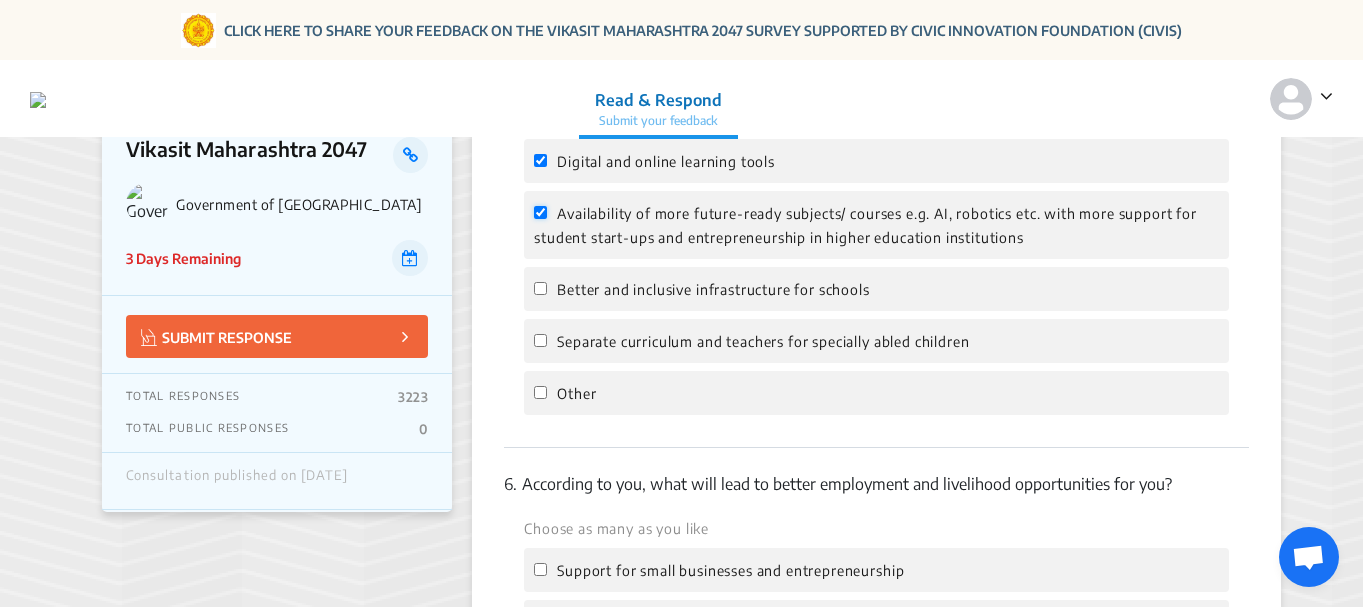 checkbox on "true" 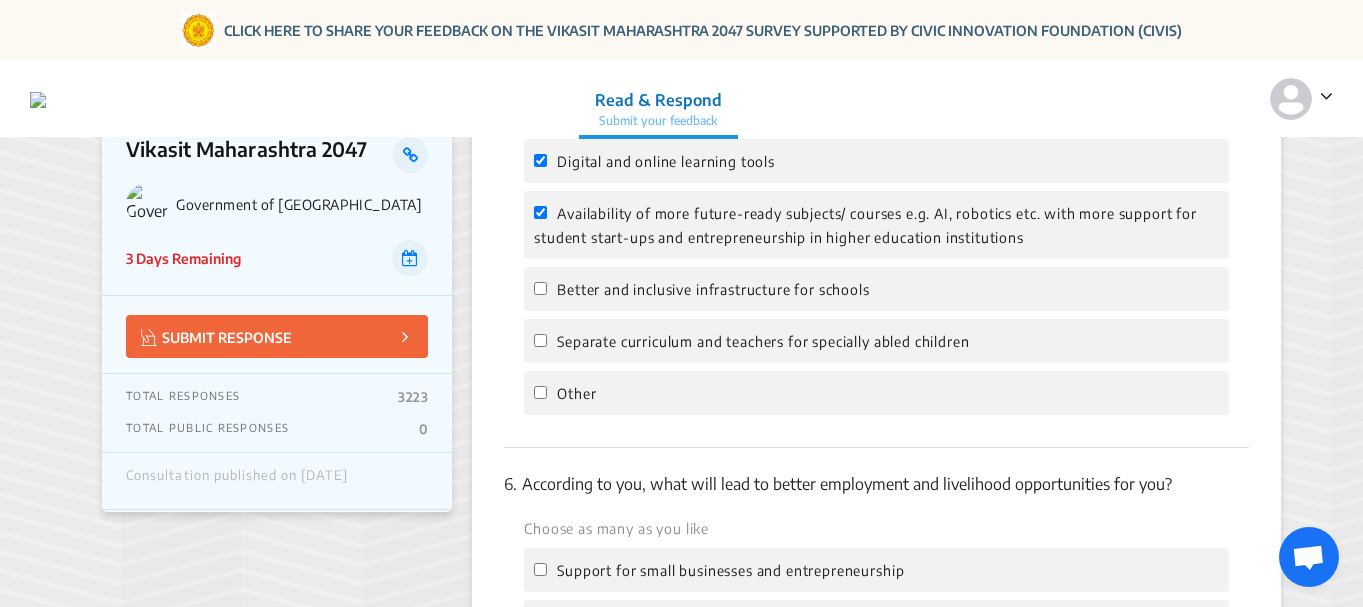 click on "Better and inclusive infrastructure for schools" 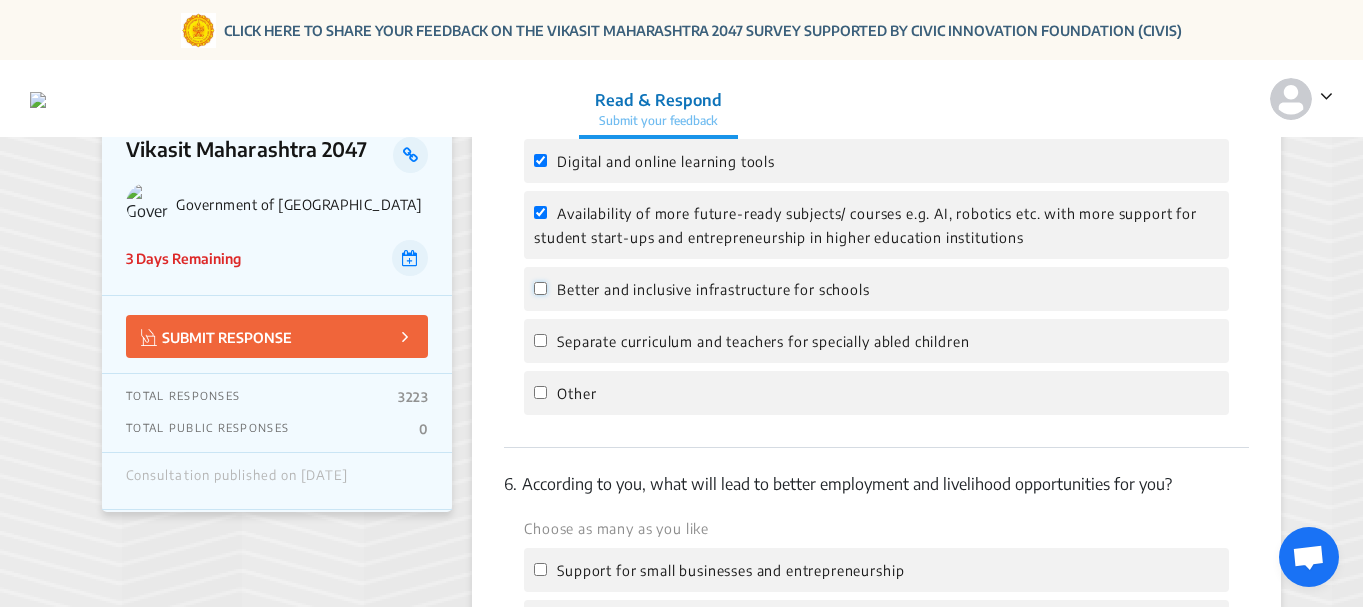 click on "Better and inclusive infrastructure for schools" 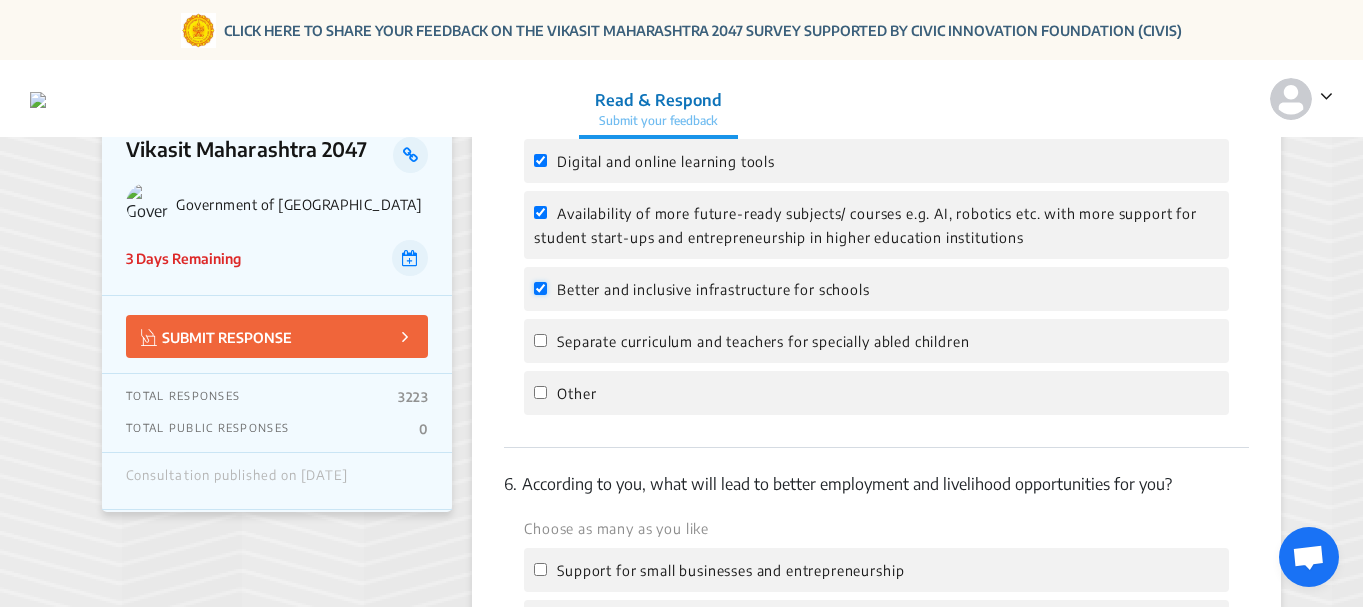 checkbox on "true" 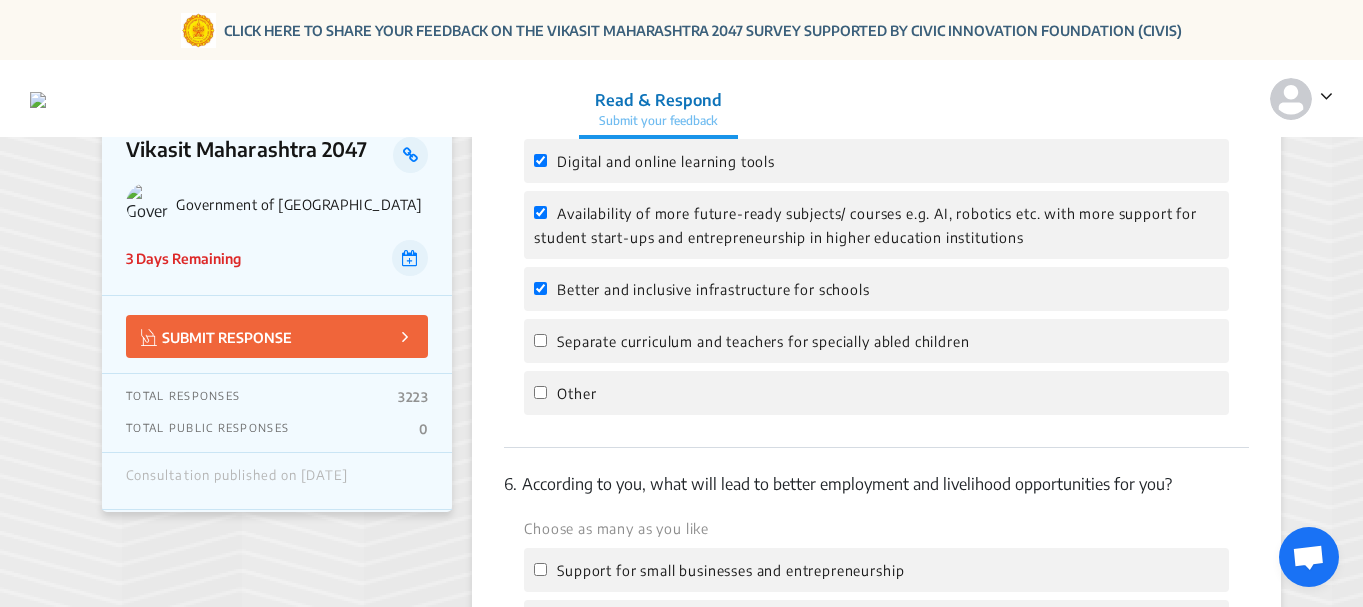 click on "Separate curriculum and teachers for specially abled children" 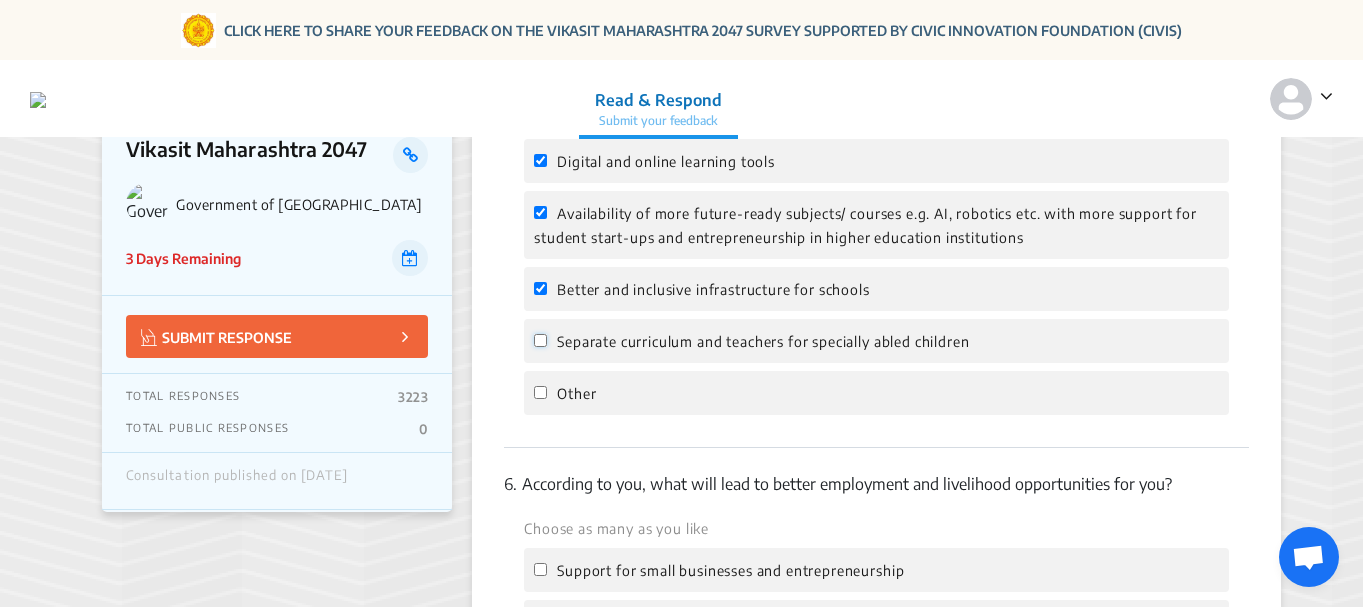 click on "Separate curriculum and teachers for specially abled children" 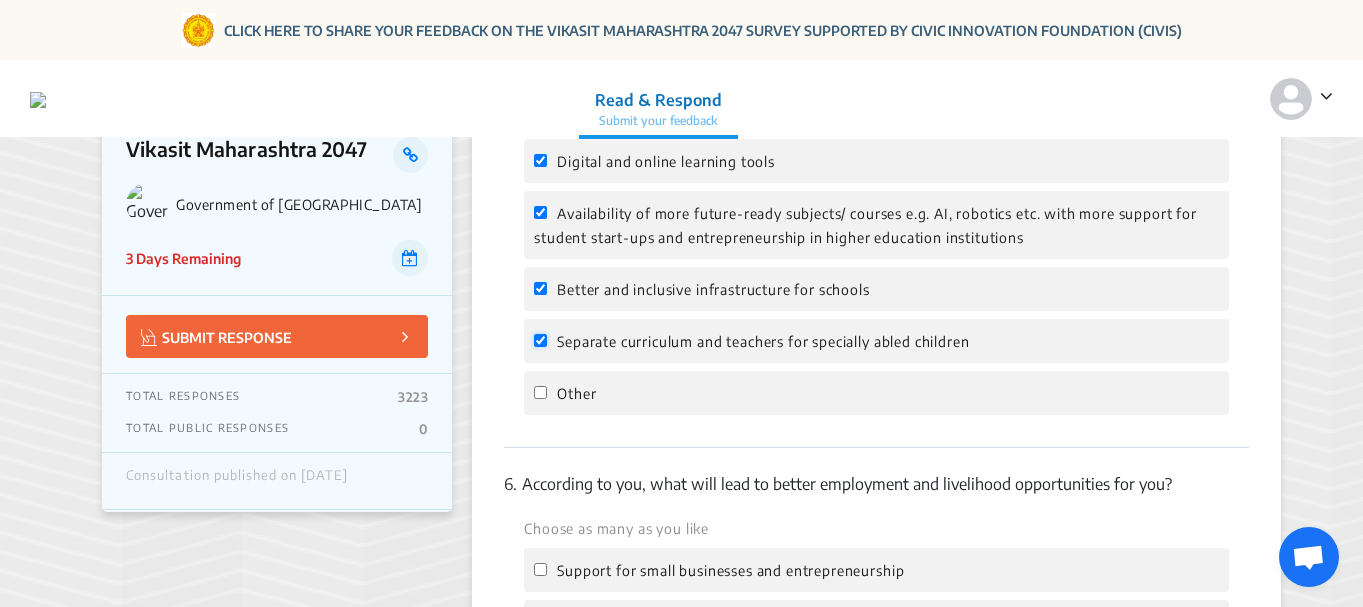 checkbox on "true" 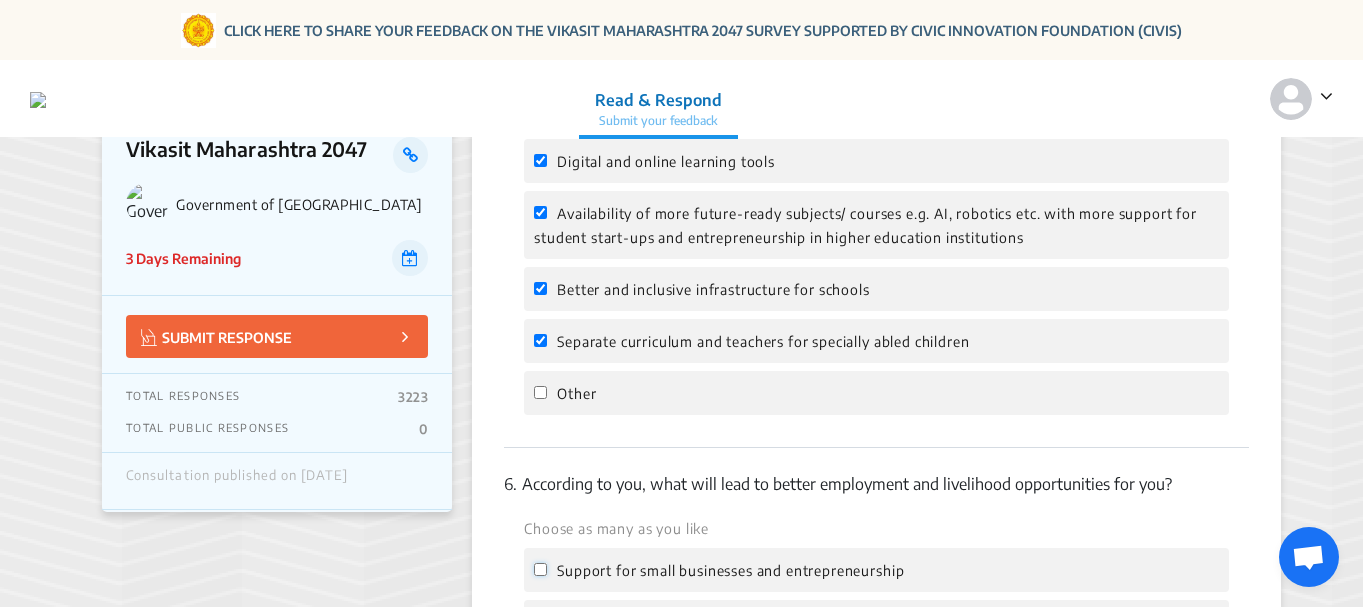 click on "Support for small businesses and entrepreneurship" 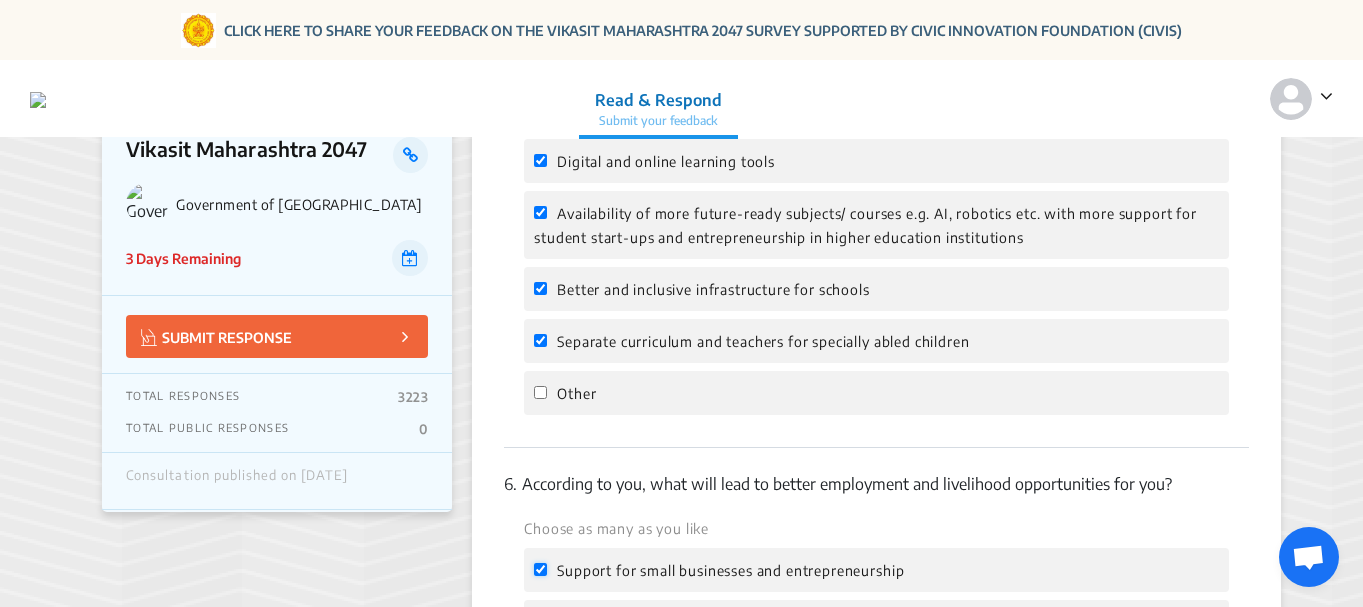 checkbox on "true" 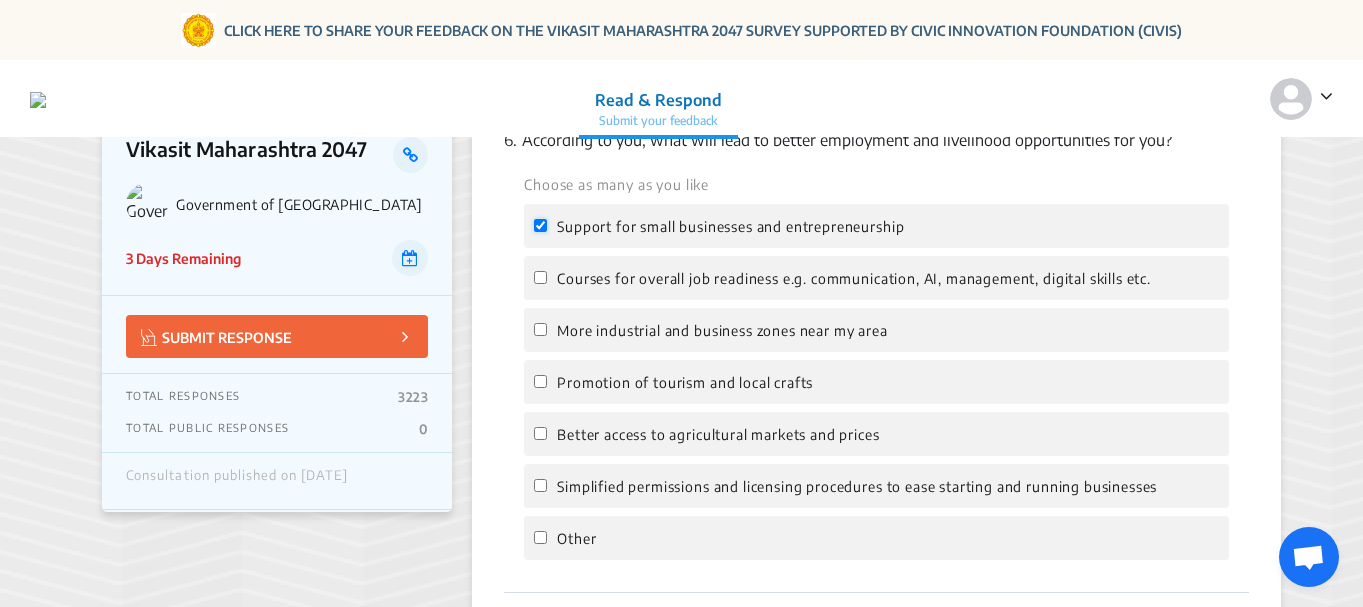 scroll, scrollTop: 2755, scrollLeft: 0, axis: vertical 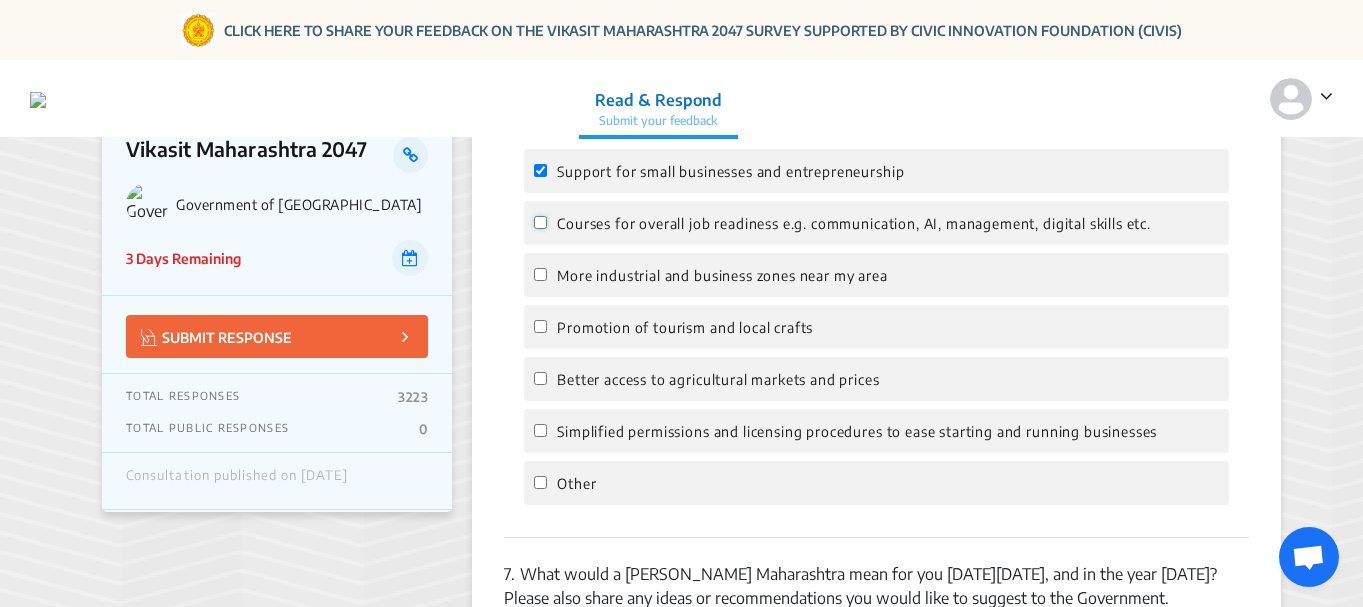 click on "Courses for overall job readiness e.g. communication, AI, management, digital skills etc." 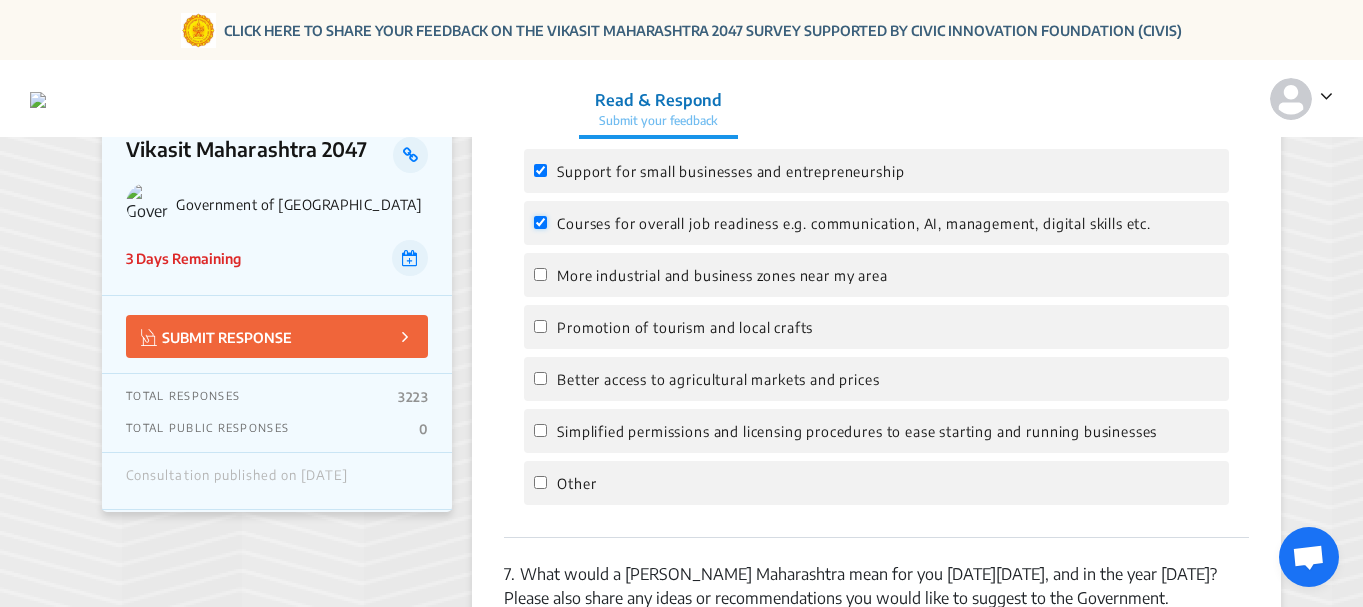 checkbox on "true" 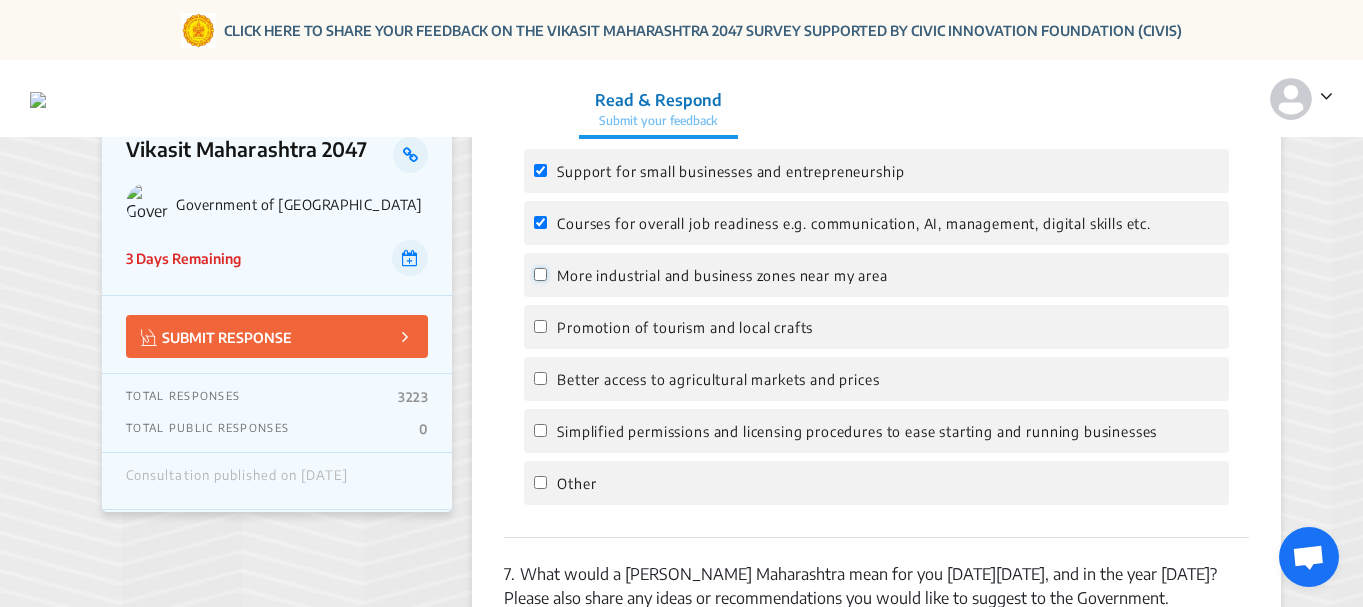 click on "More industrial and business zones near my area" 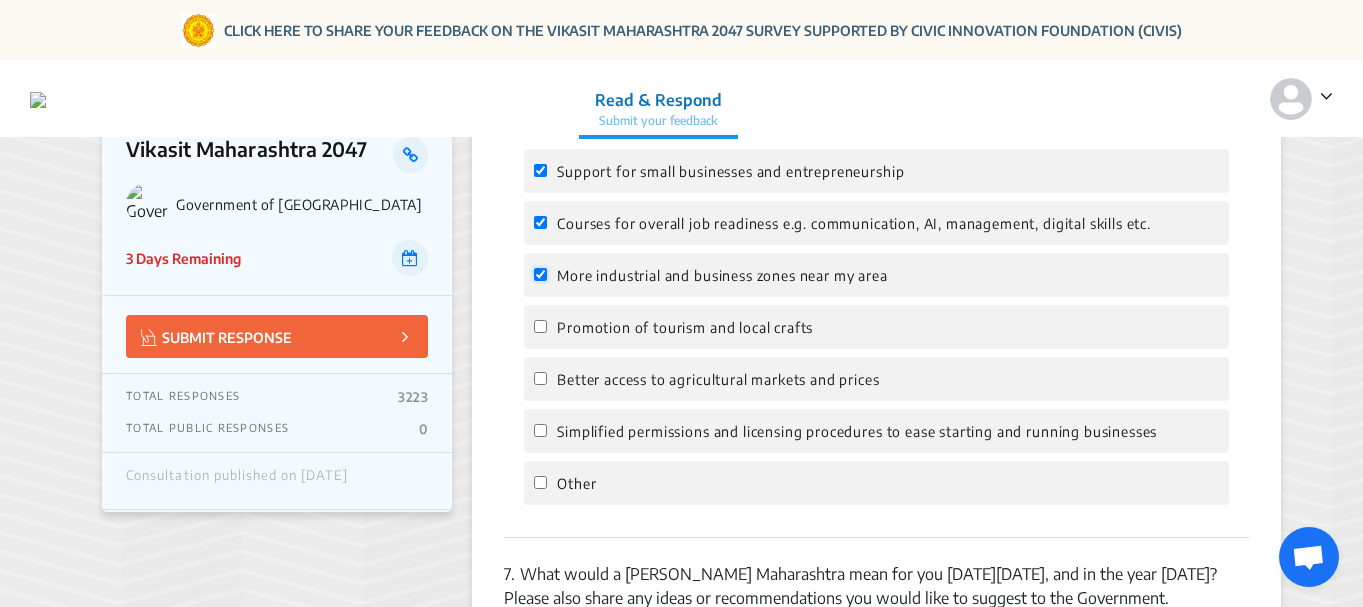 checkbox on "true" 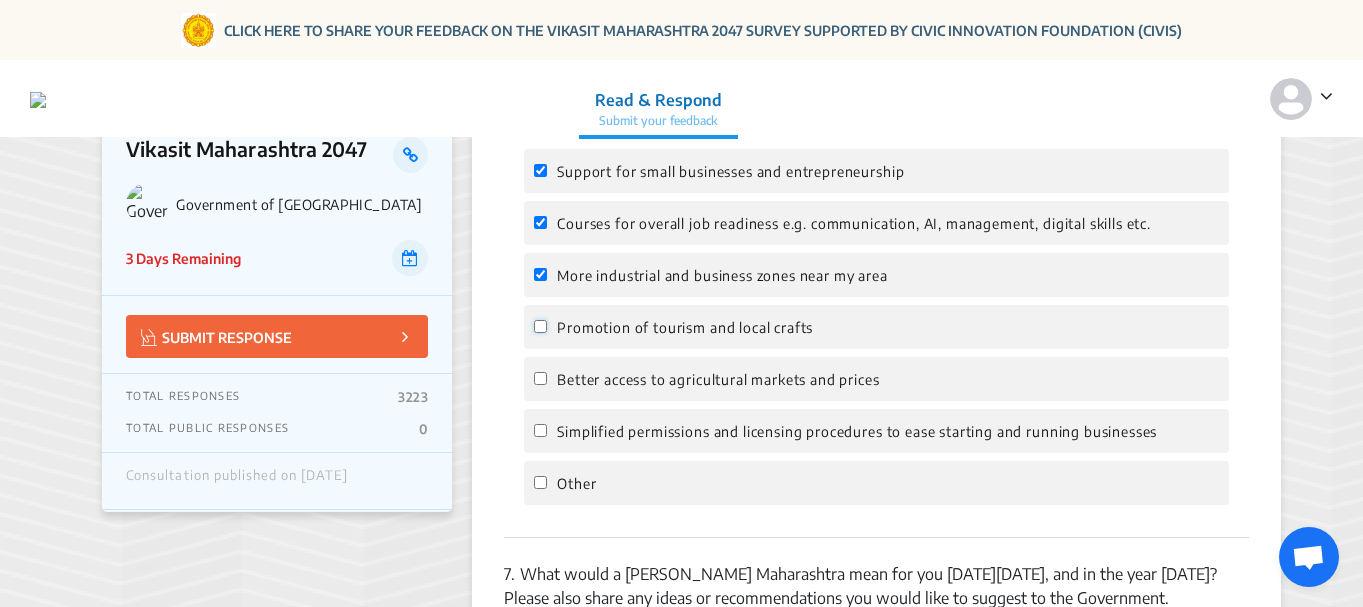 click on "Promotion of tourism and local crafts" 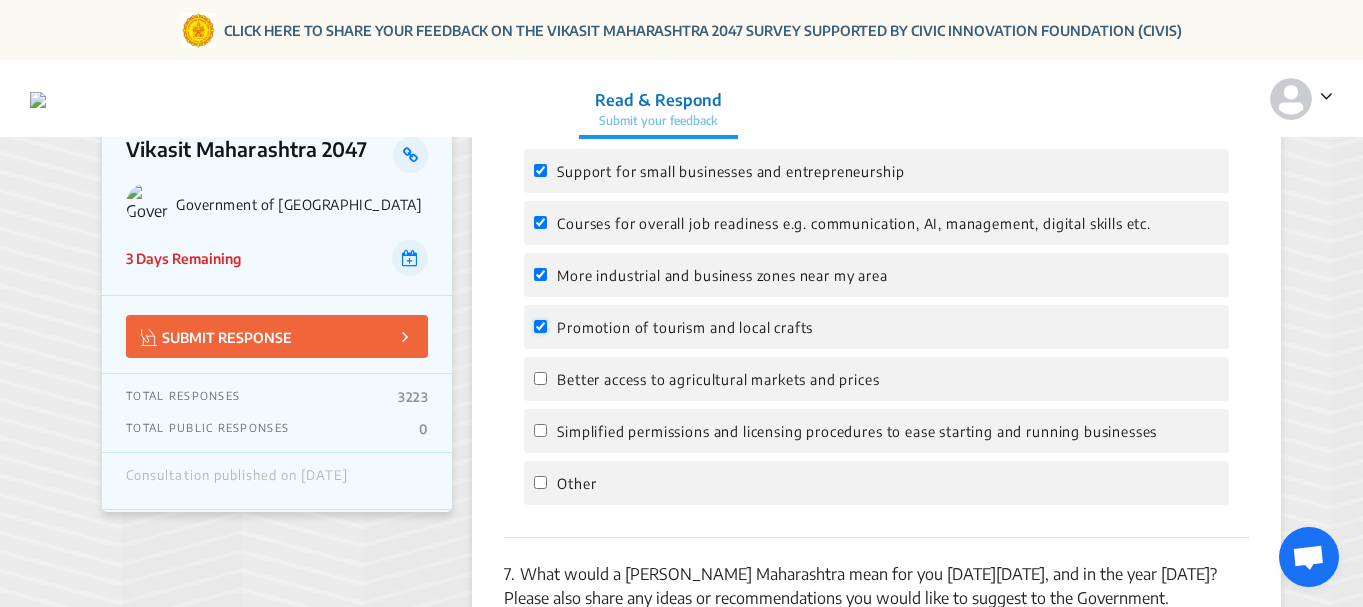 checkbox on "true" 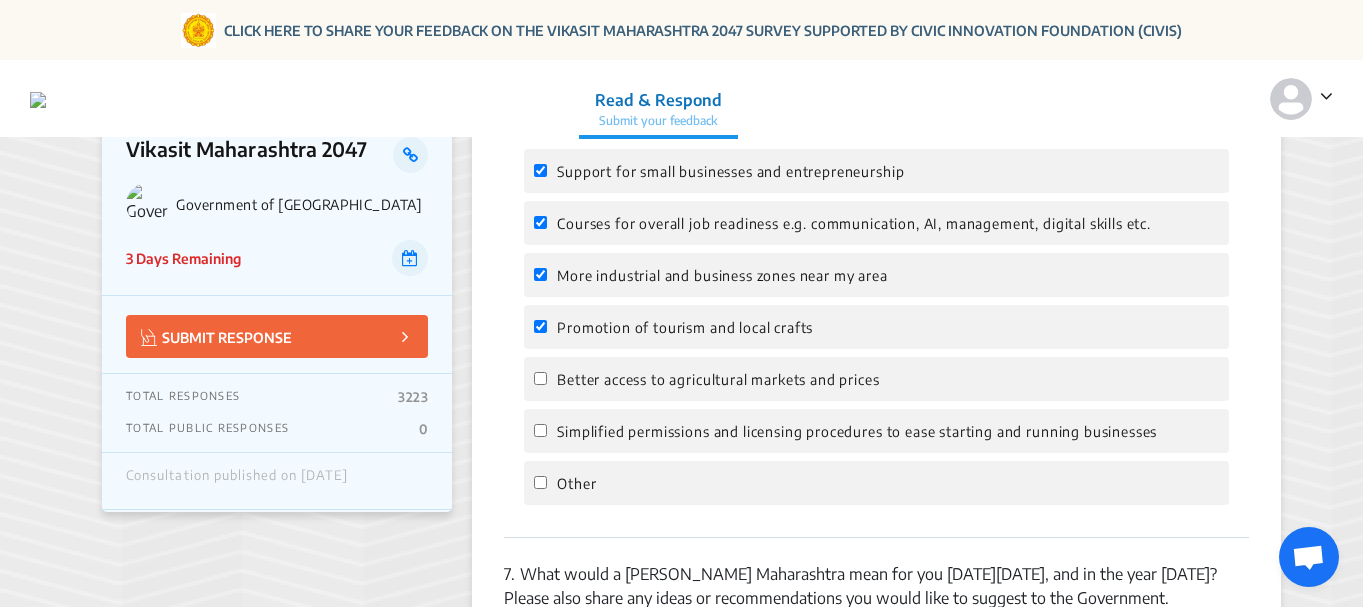 click on "Better access to agricultural markets and prices" 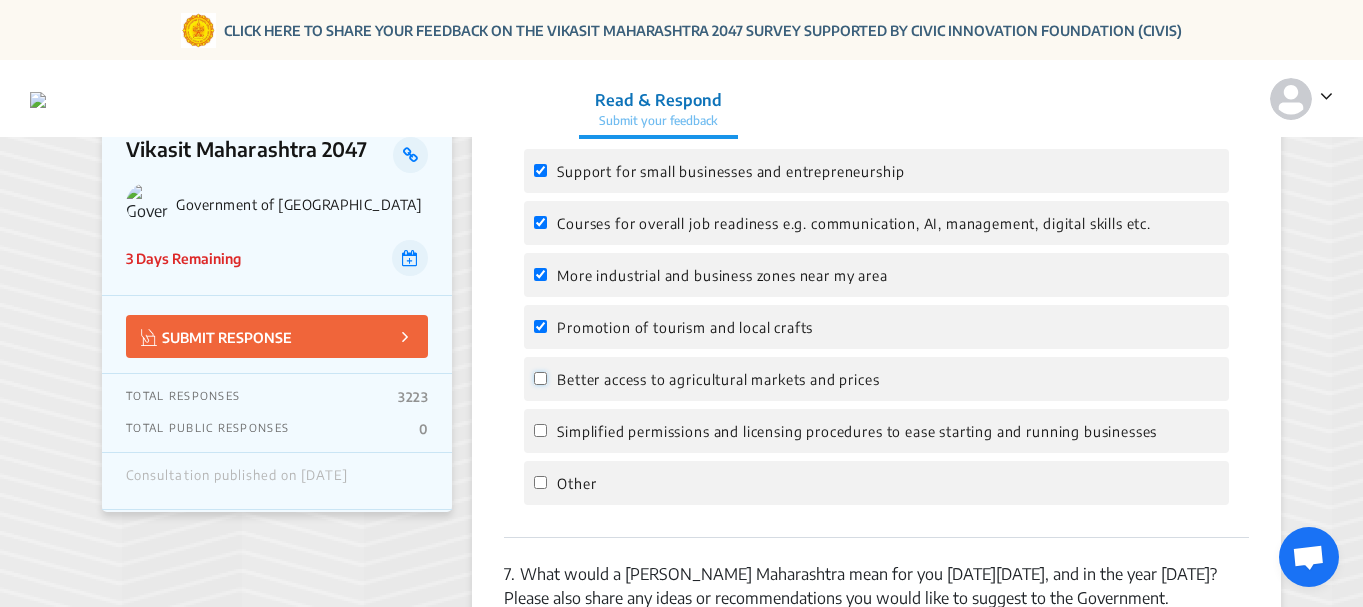click on "Better access to agricultural markets and prices" 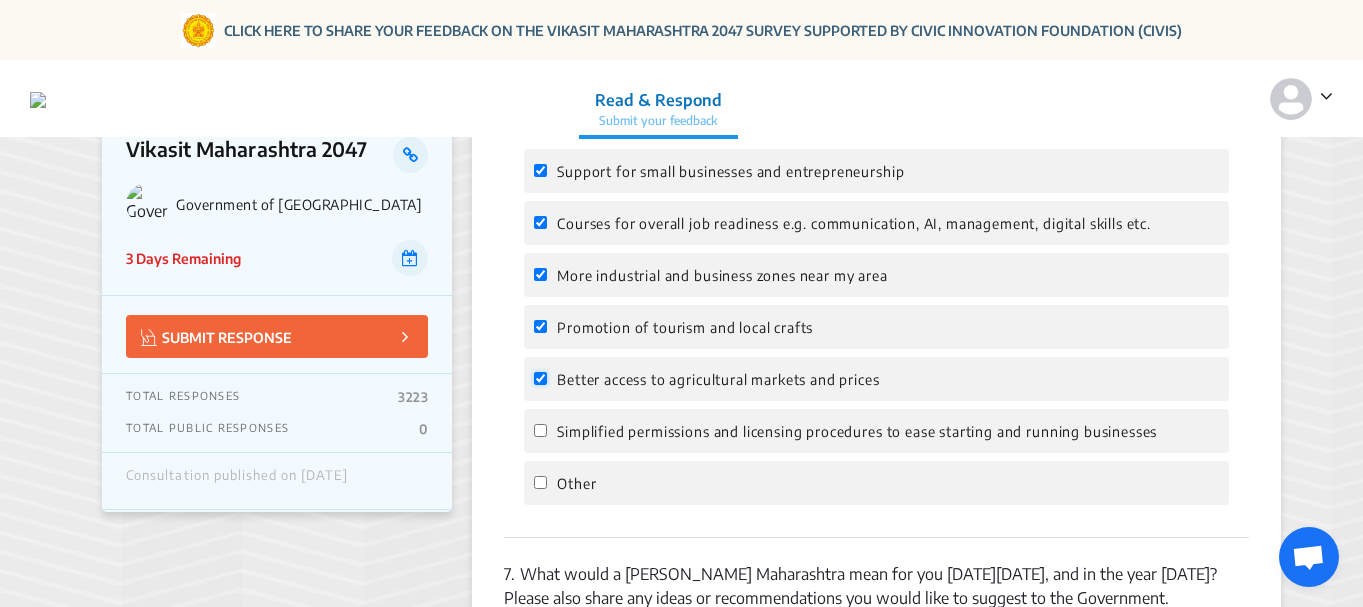 checkbox on "true" 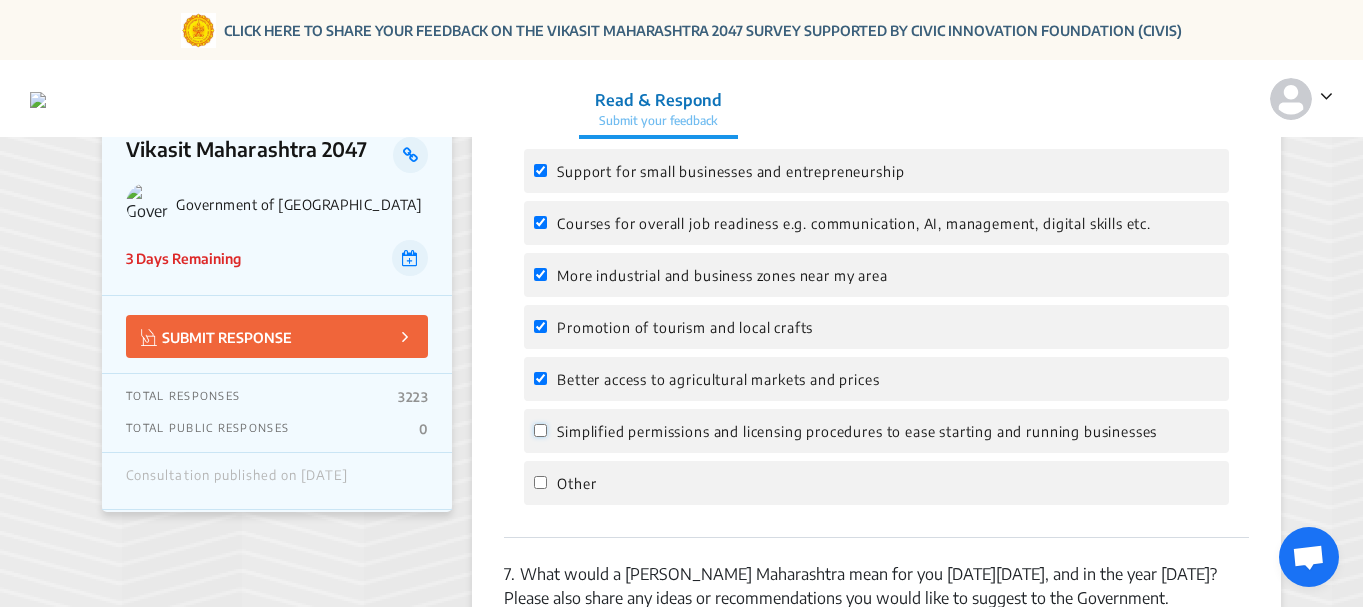 click on "Simplified permissions and licensing procedures to ease starting and running businesses" 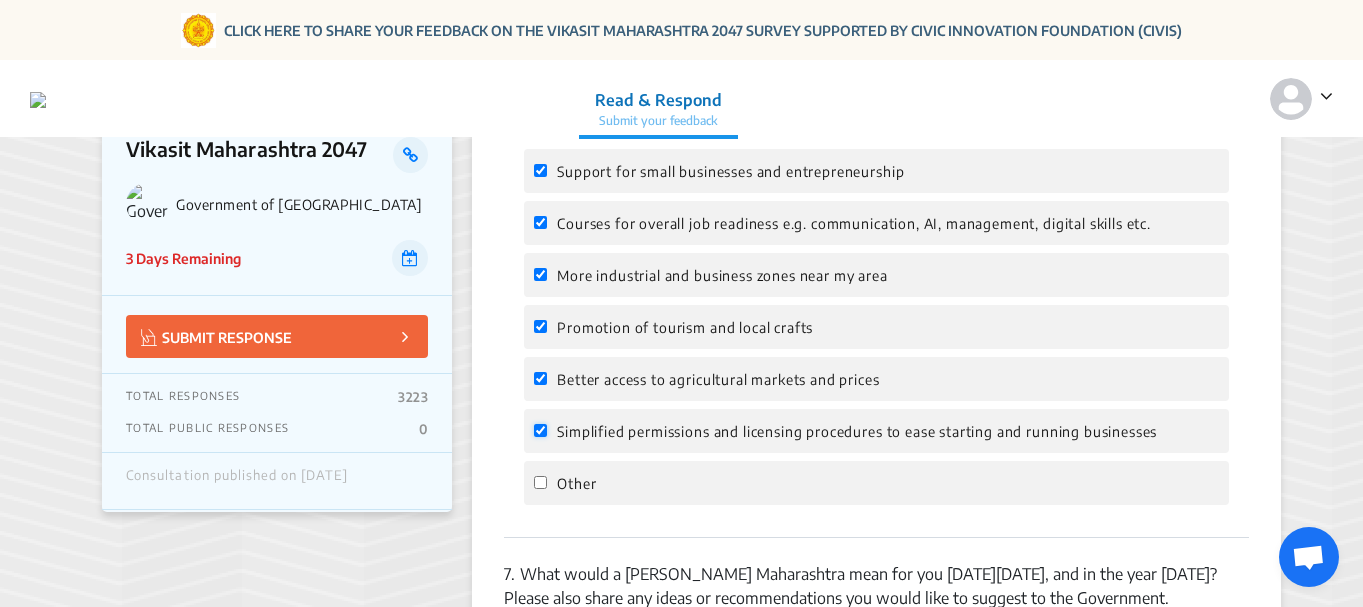 checkbox on "true" 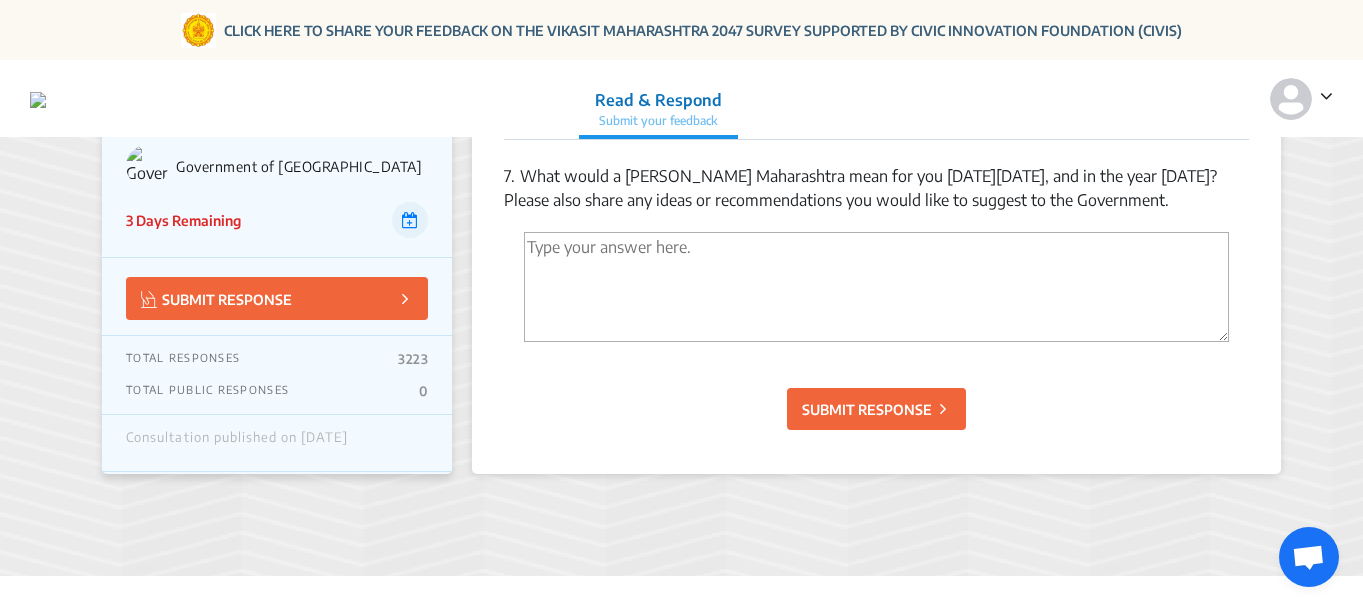 scroll, scrollTop: 3091, scrollLeft: 0, axis: vertical 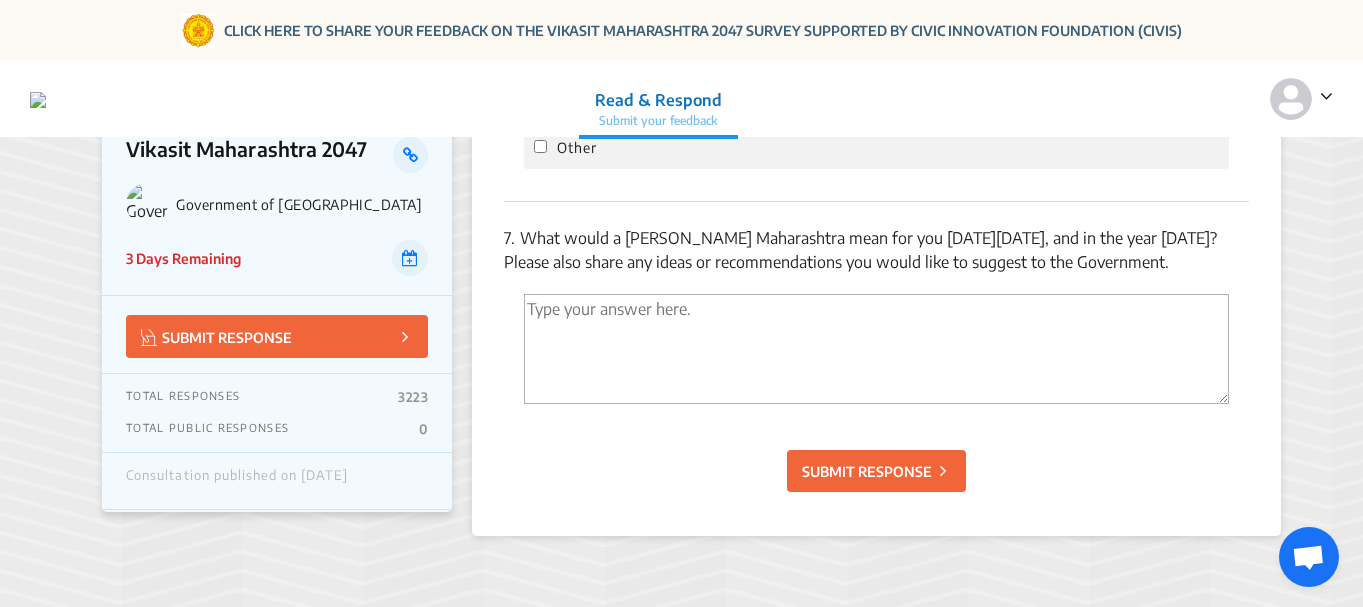 click at bounding box center (876, 349) 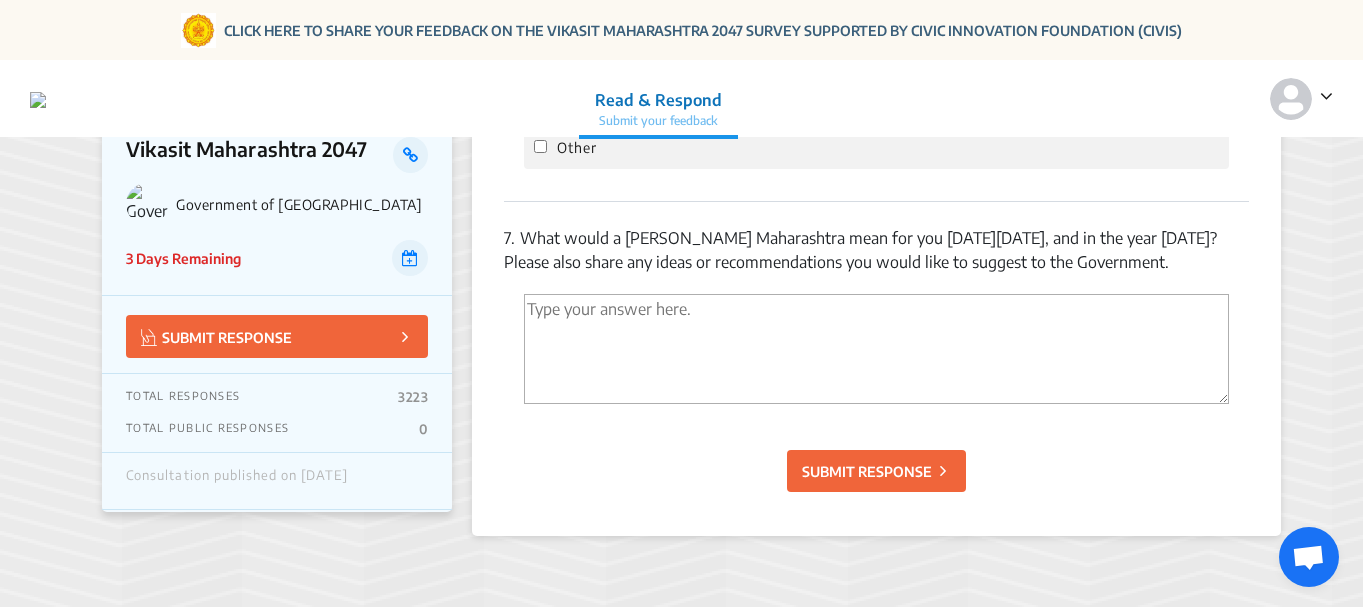 paste on "If politicians stop involving the public in trivial matters like religion, language, and region, and focus on working for the welfare of the people instead of filling their own pockets, we won’t have to wait until [DATE] for a "Developed [GEOGRAPHIC_DATA]."" 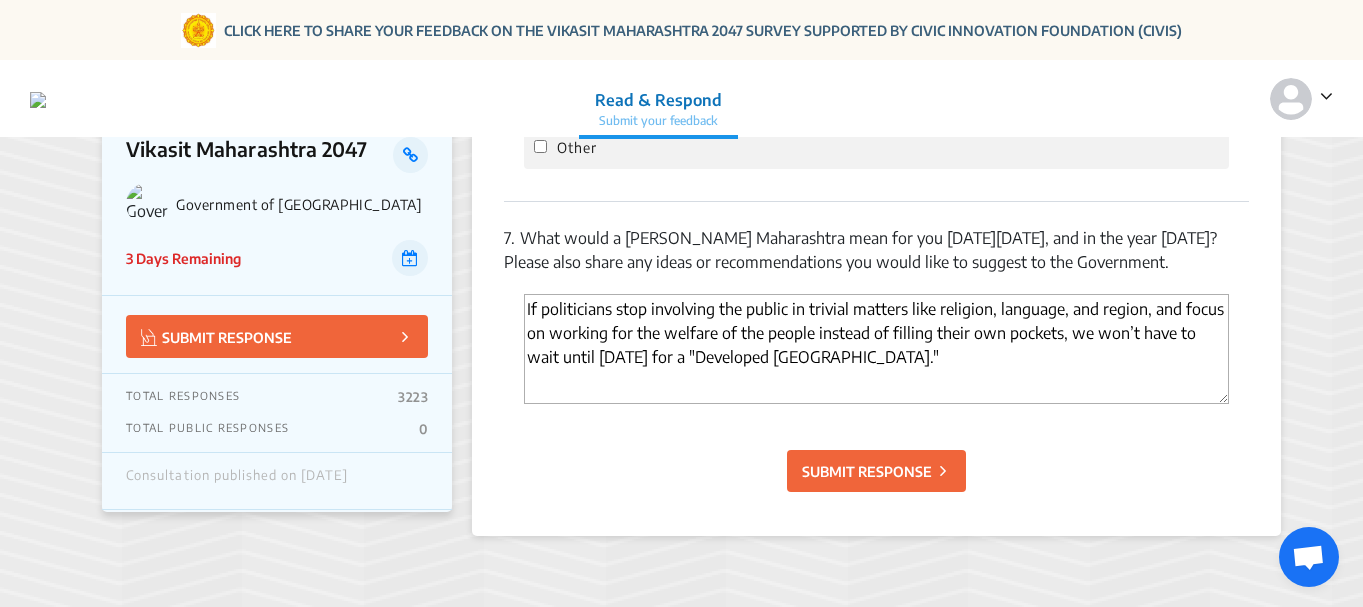 click on "If politicians stop involving the public in trivial matters like religion, language, and region, and focus on working for the welfare of the people instead of filling their own pockets, we won’t have to wait until [DATE] for a "Developed [GEOGRAPHIC_DATA]."" at bounding box center (876, 349) 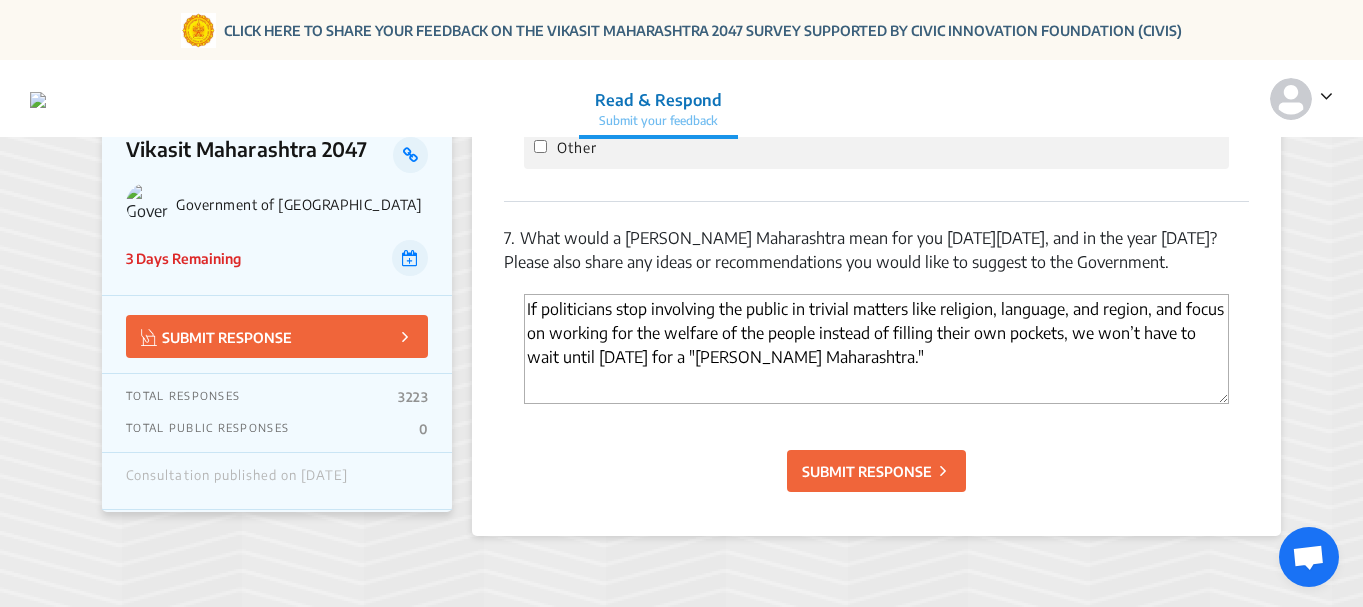 type on "If politicians stop involving the public in trivial matters like religion, language, and region, and focus on working for the welfare of the people instead of filling their own pockets, we won’t have to wait until [DATE] for a "[PERSON_NAME] Maharashtra."" 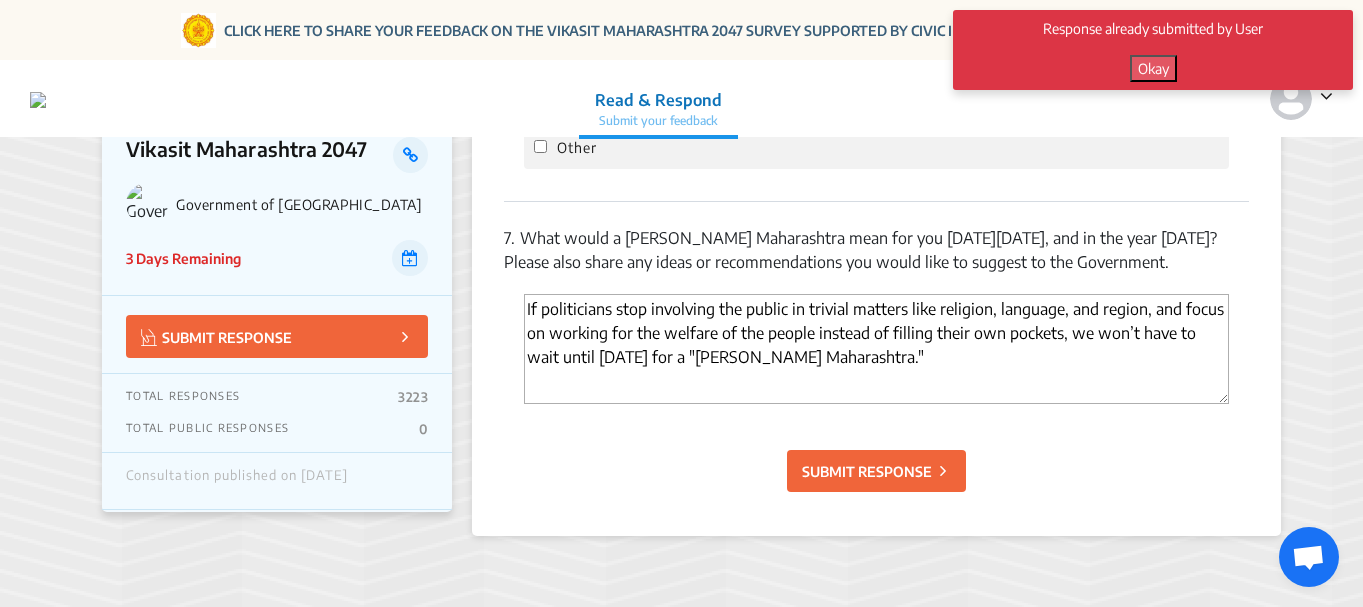 click on "Okay" 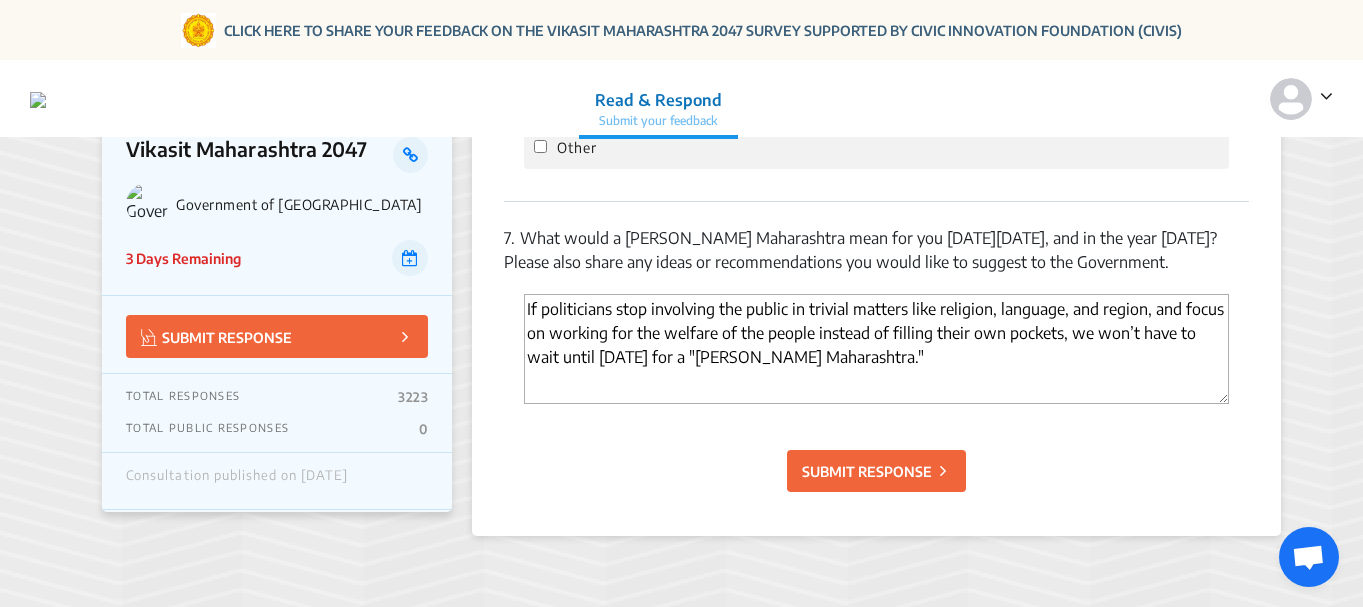 click on "SUBMIT RESPONSE" 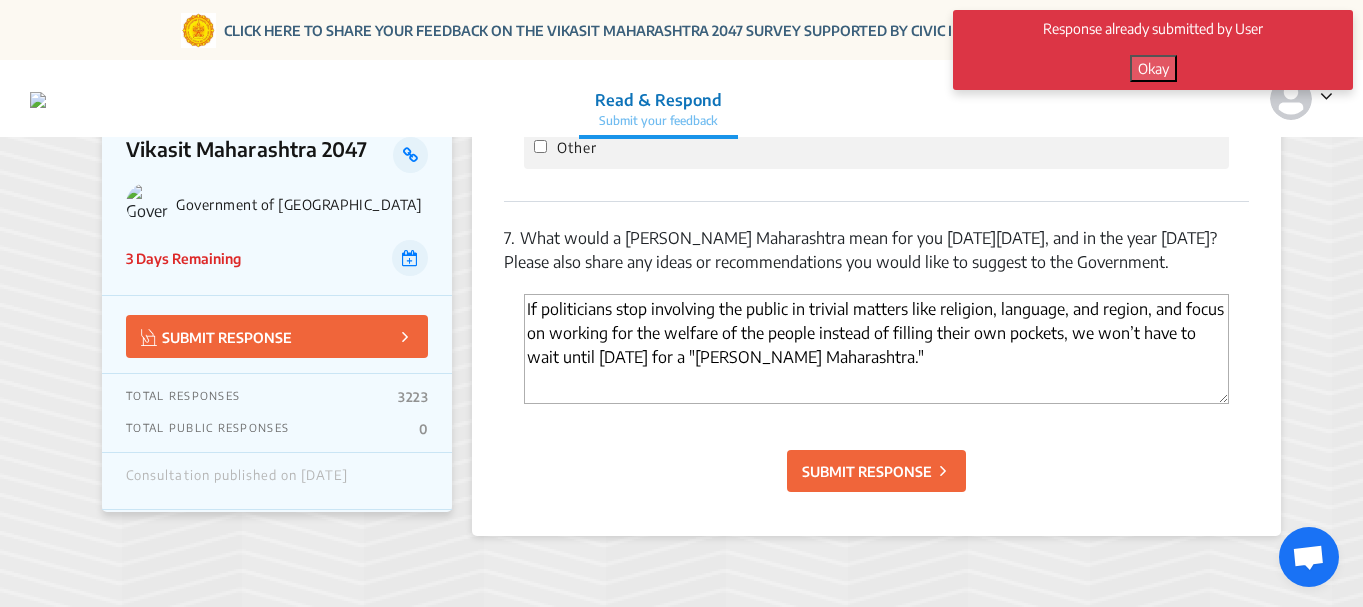 click on "Okay" 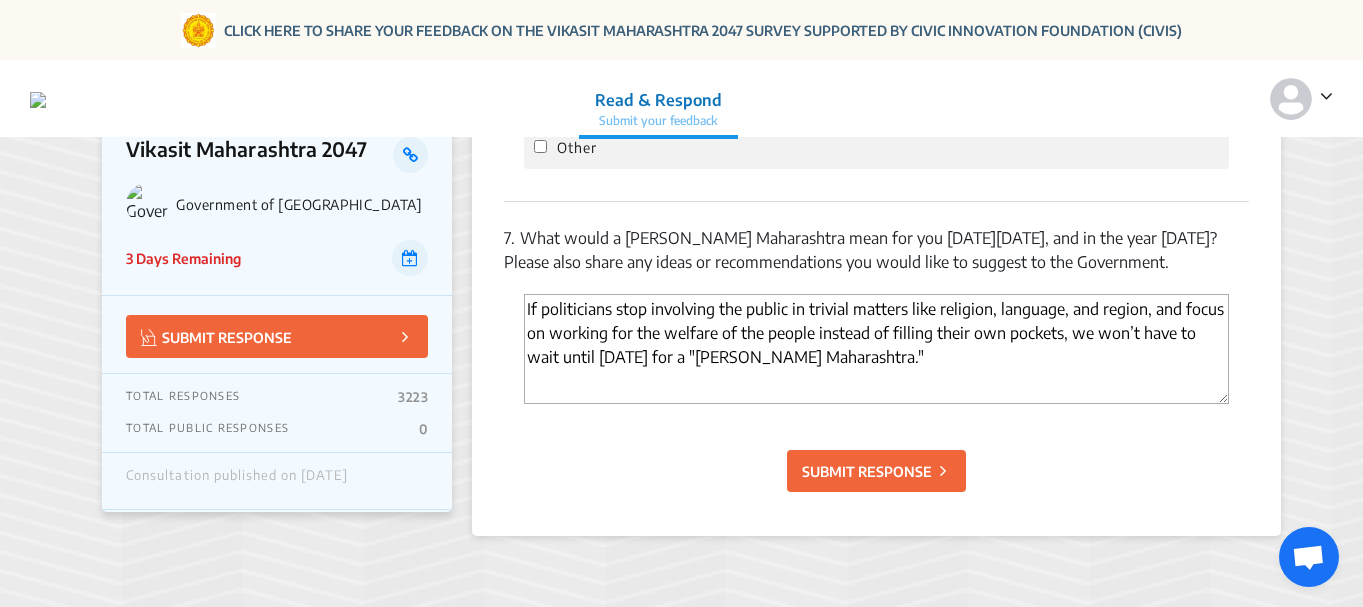 click on "TOTAL PUBLIC RESPONSES  0" 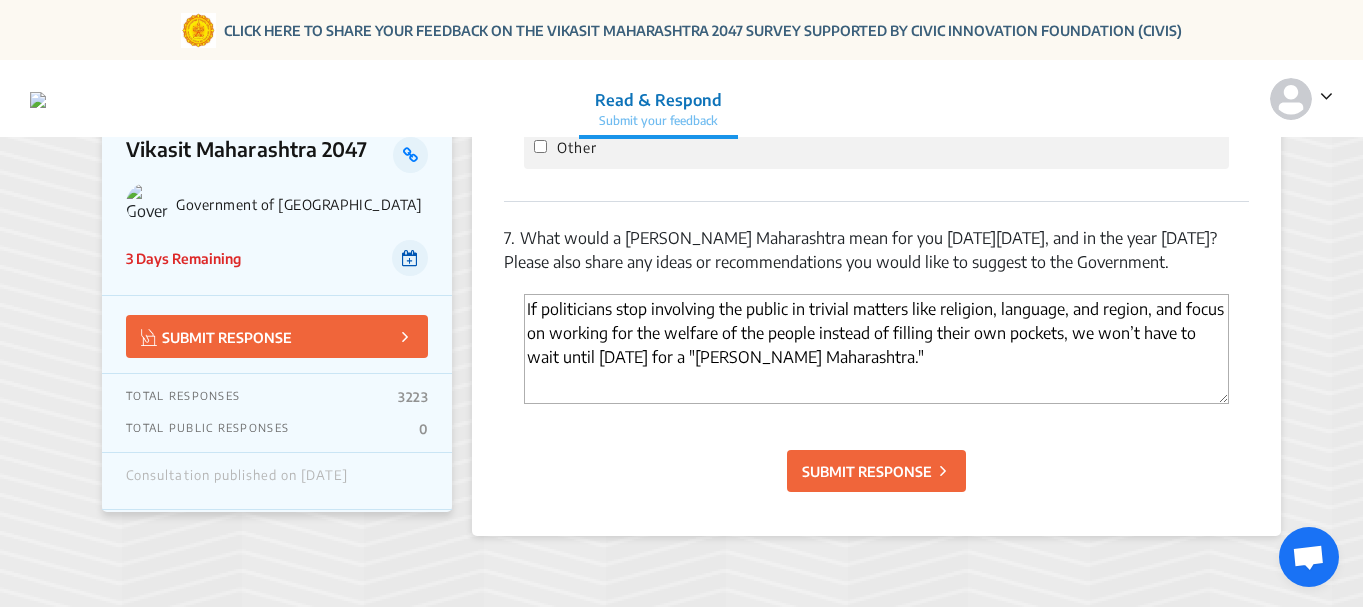 click 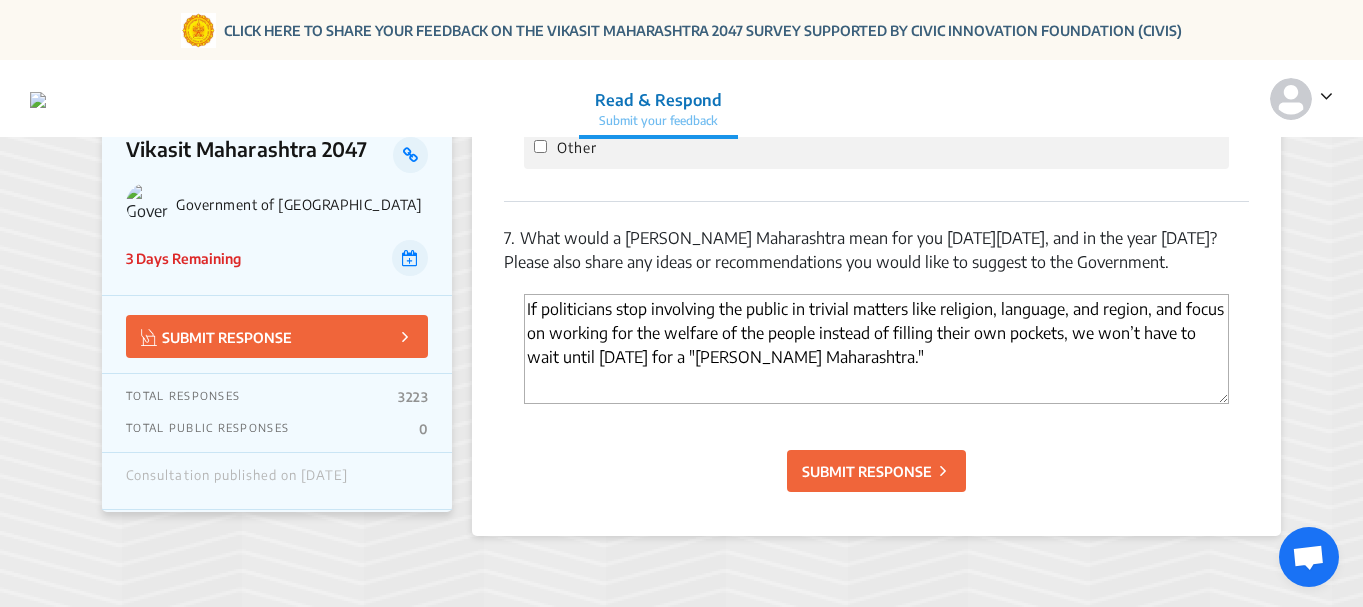 click on "SUBMIT RESPONSE" 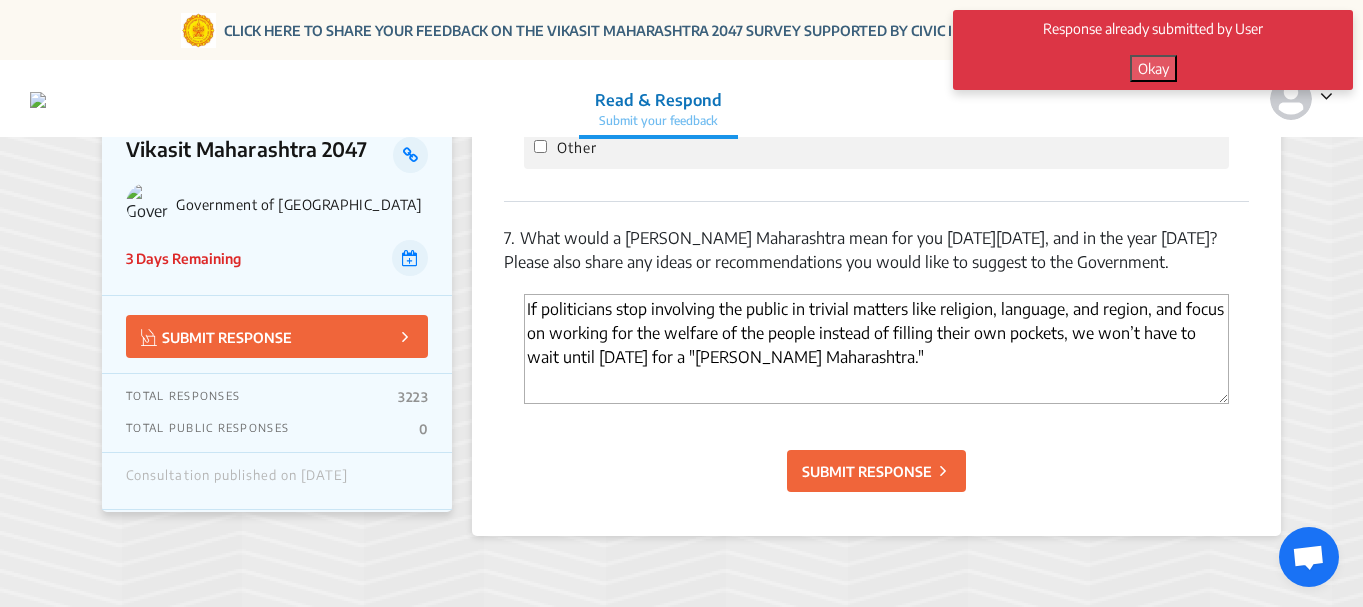 click on "SUBMIT RESPONSE" 